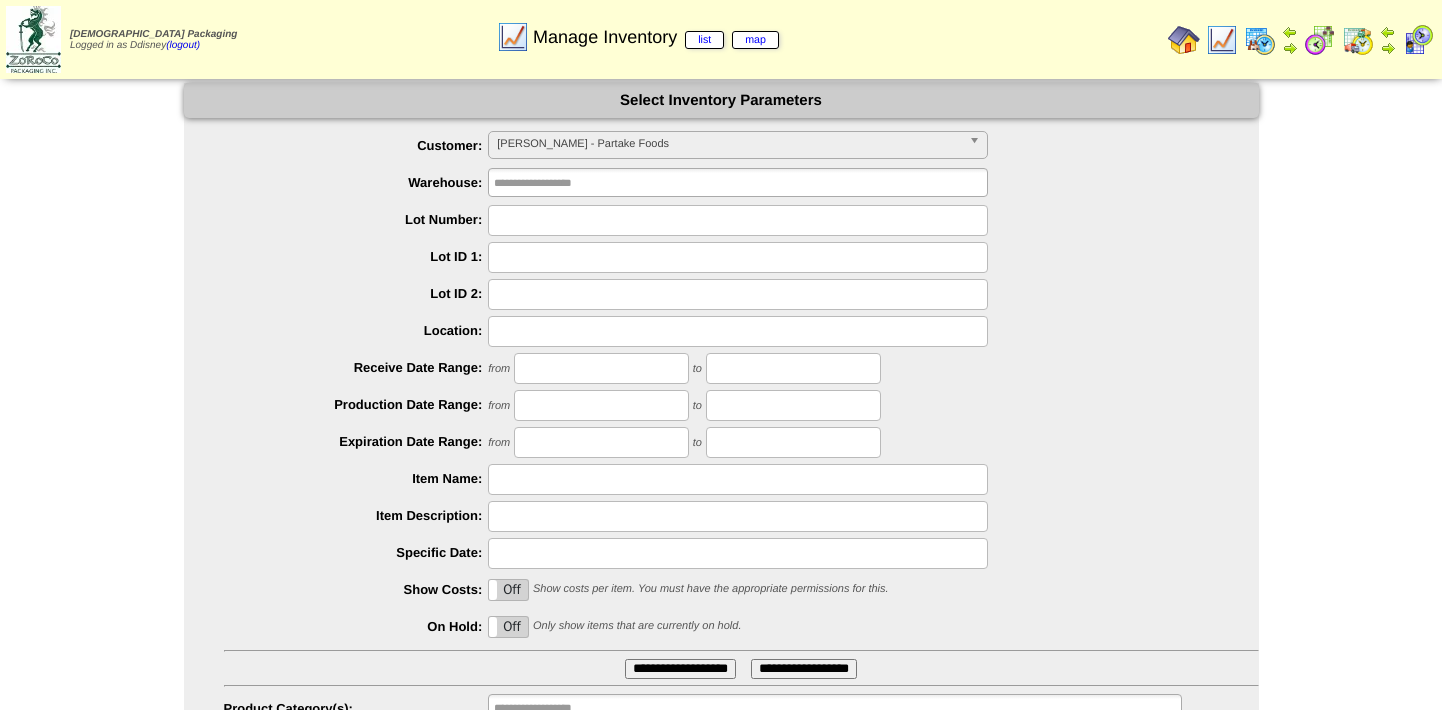 scroll, scrollTop: 123, scrollLeft: 0, axis: vertical 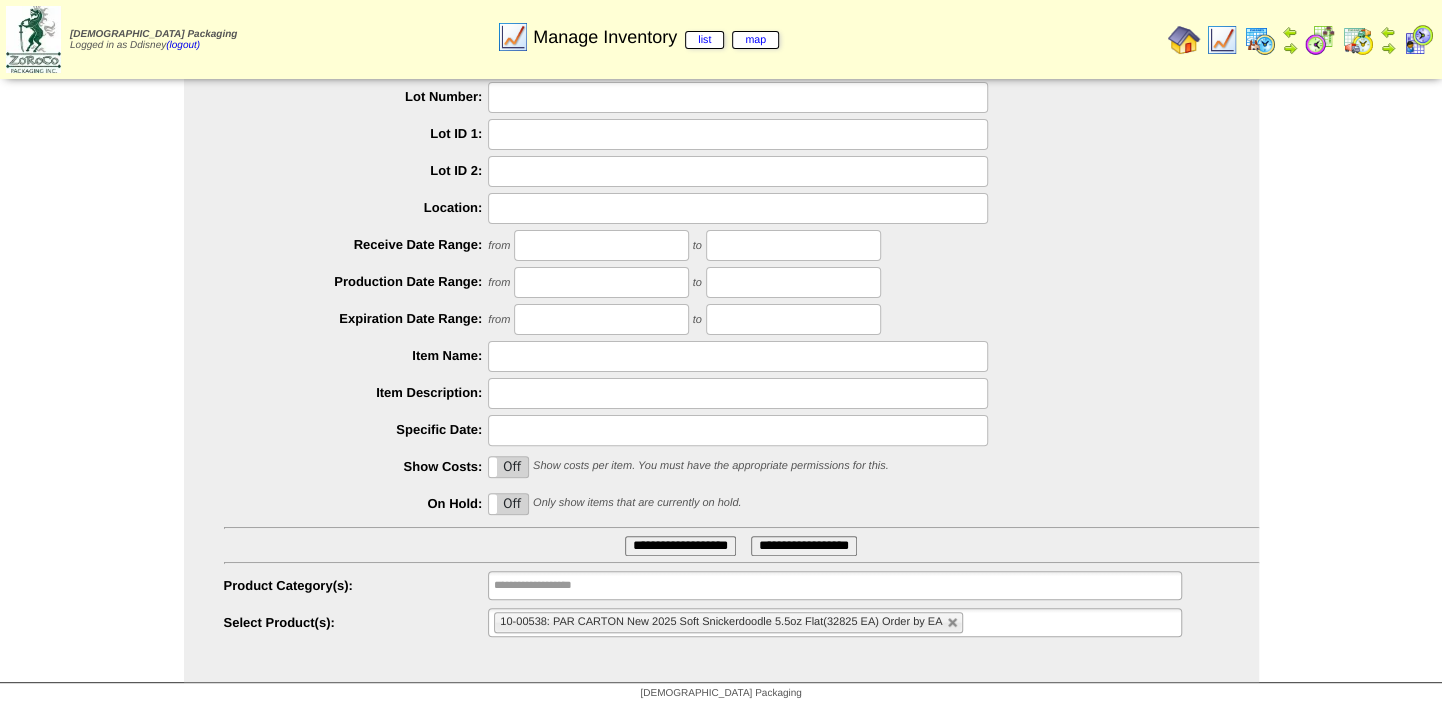drag, startPoint x: 1365, startPoint y: 412, endPoint x: 1352, endPoint y: 412, distance: 13 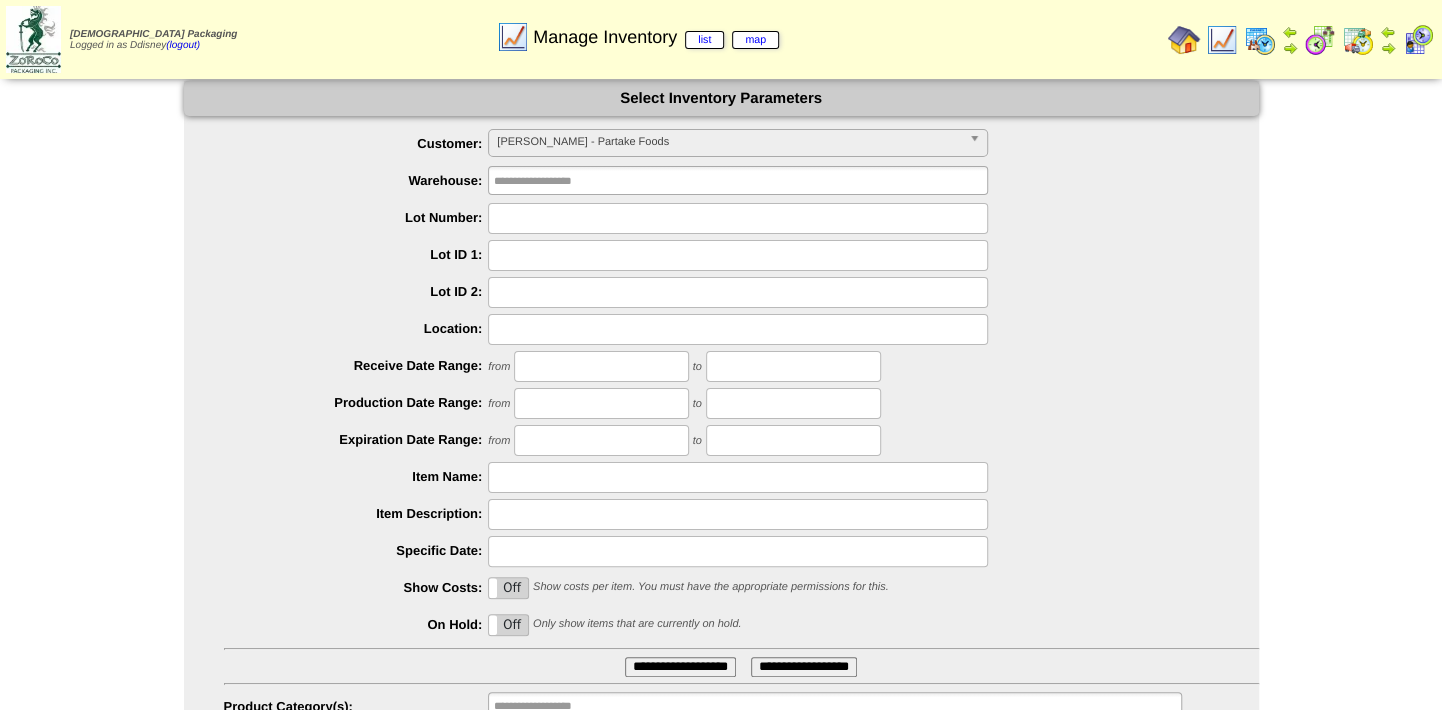 scroll, scrollTop: 0, scrollLeft: 0, axis: both 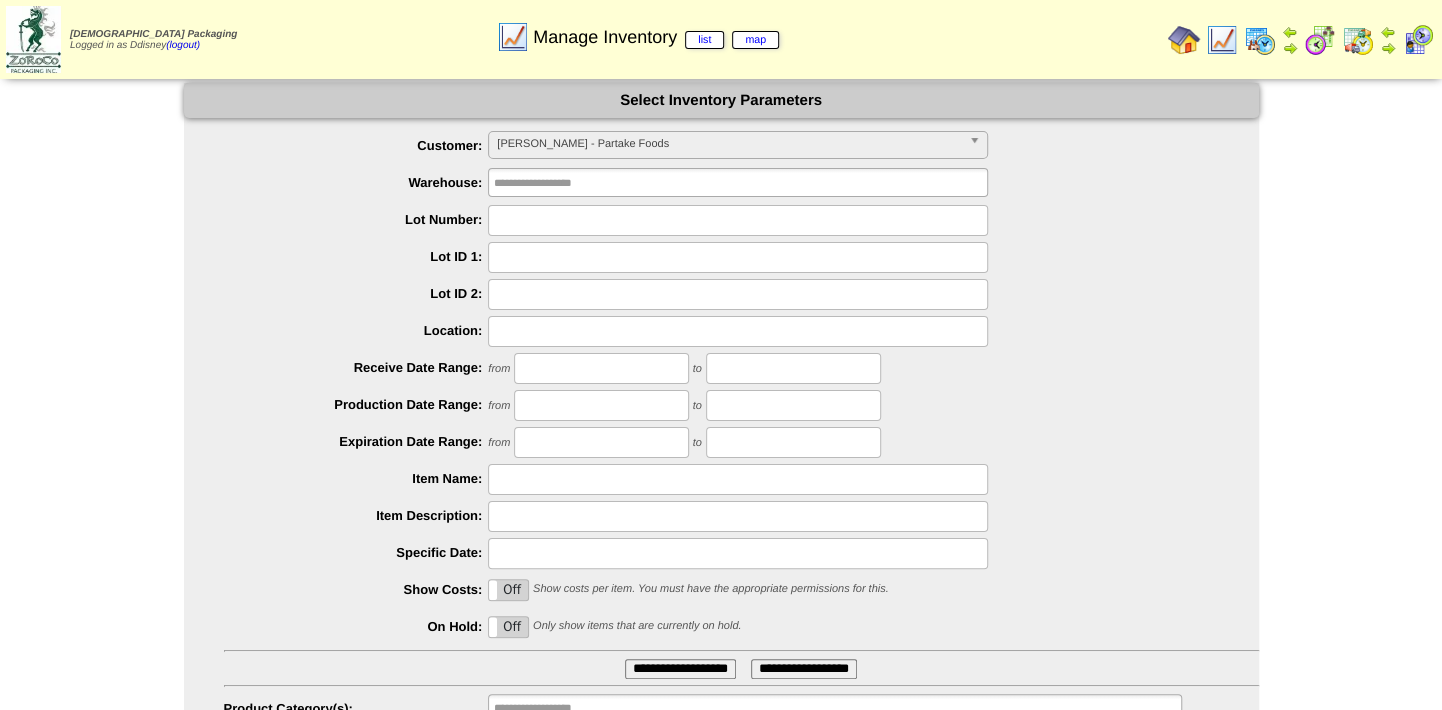 click at bounding box center (1184, 40) 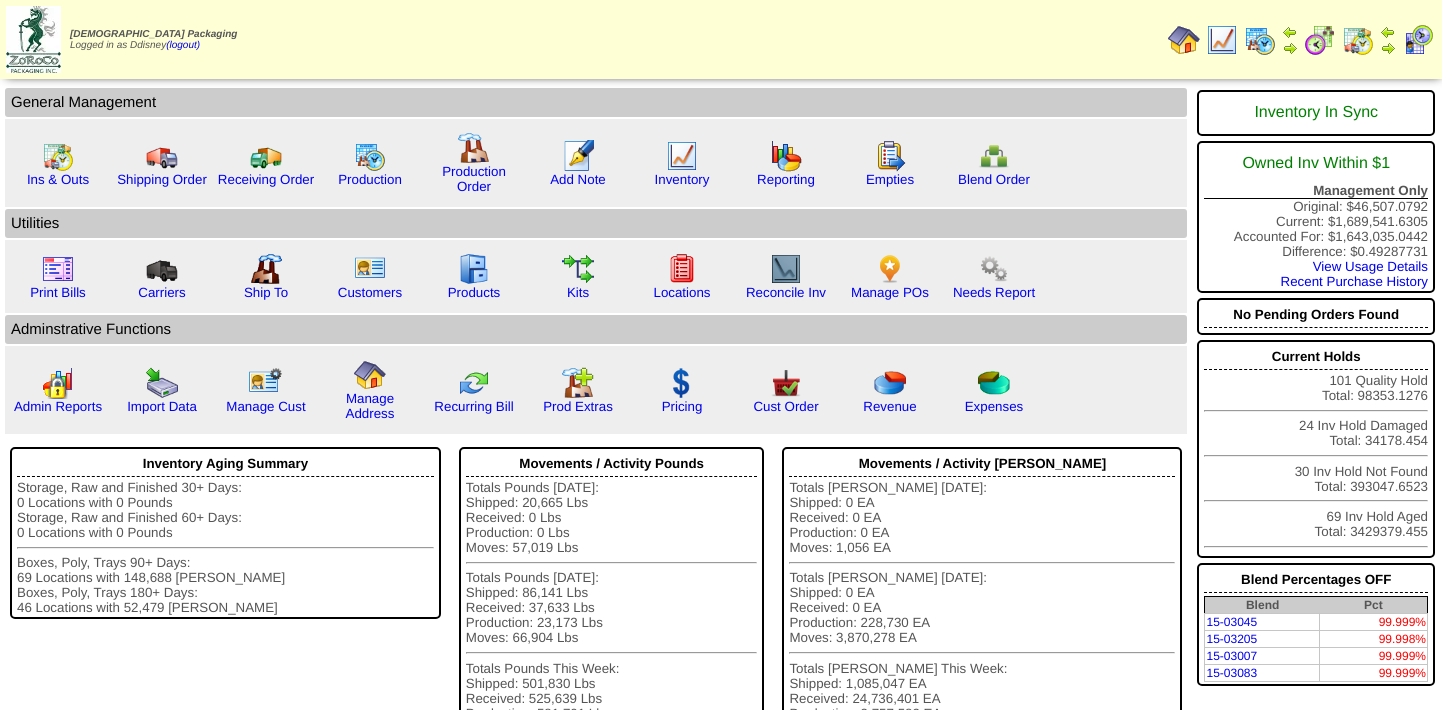 scroll, scrollTop: 0, scrollLeft: 0, axis: both 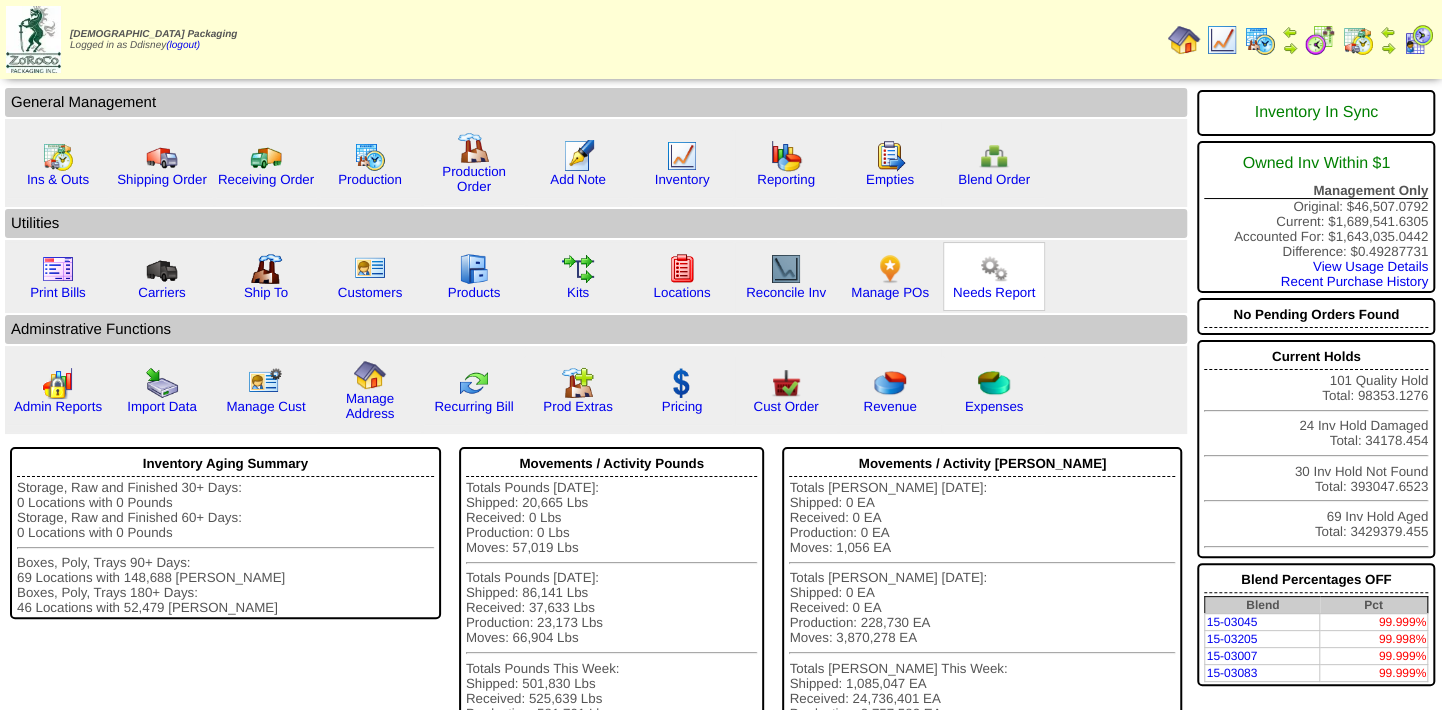click at bounding box center (994, 269) 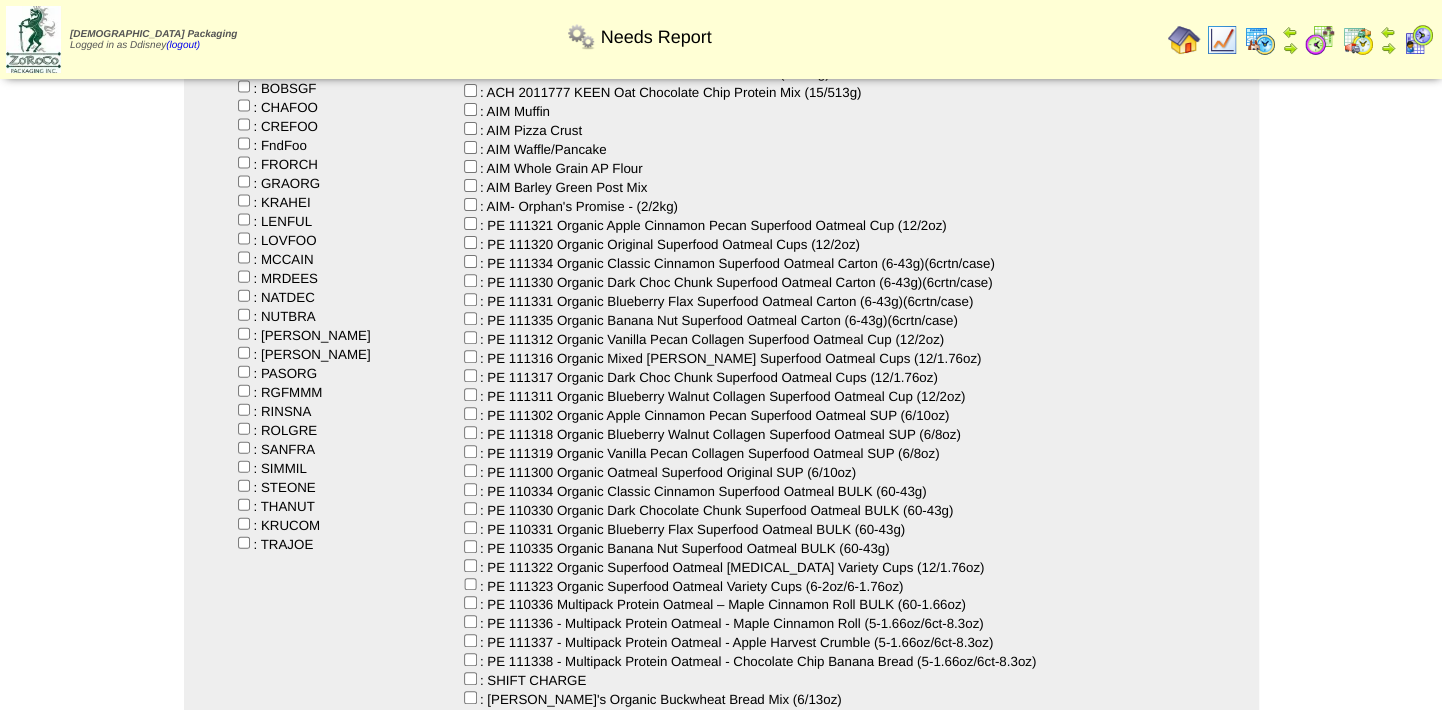 scroll, scrollTop: 272, scrollLeft: 0, axis: vertical 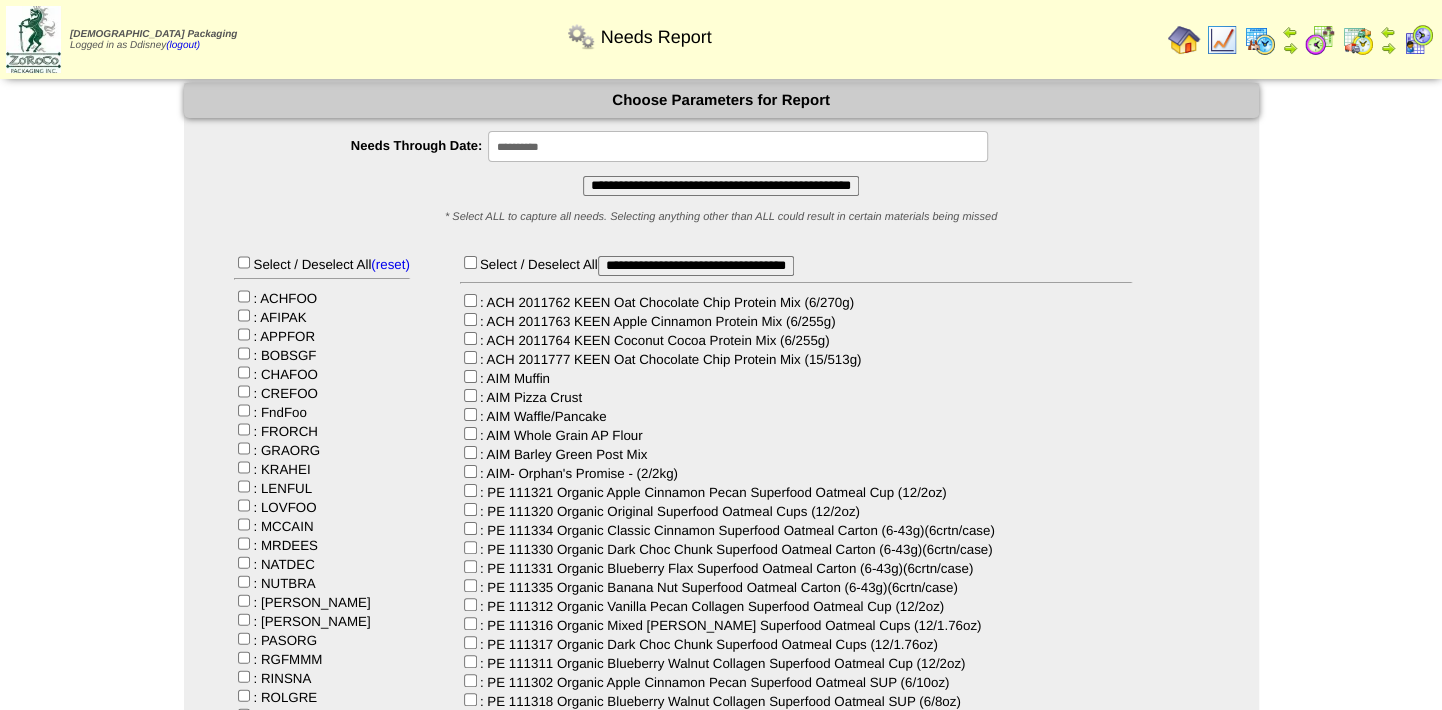 click on "**********" at bounding box center (738, 146) 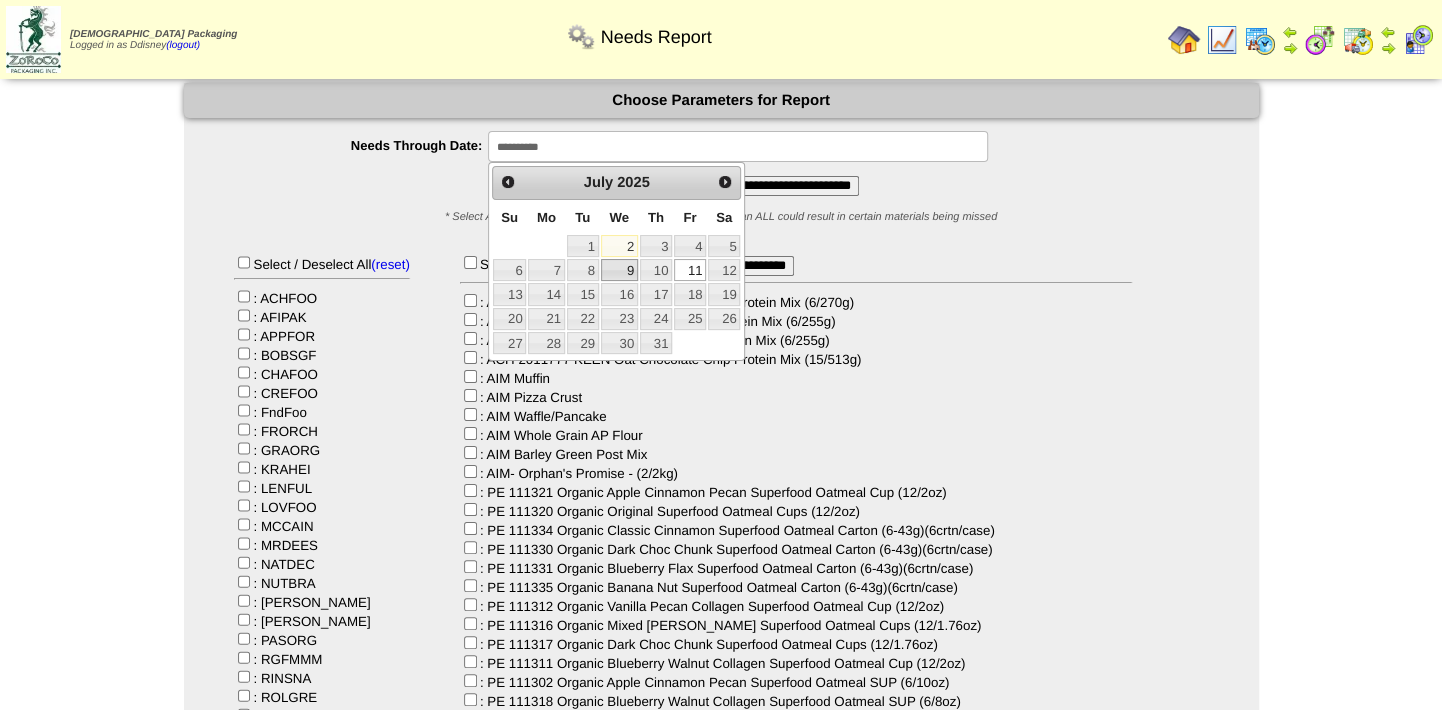 click on "9" at bounding box center (619, 270) 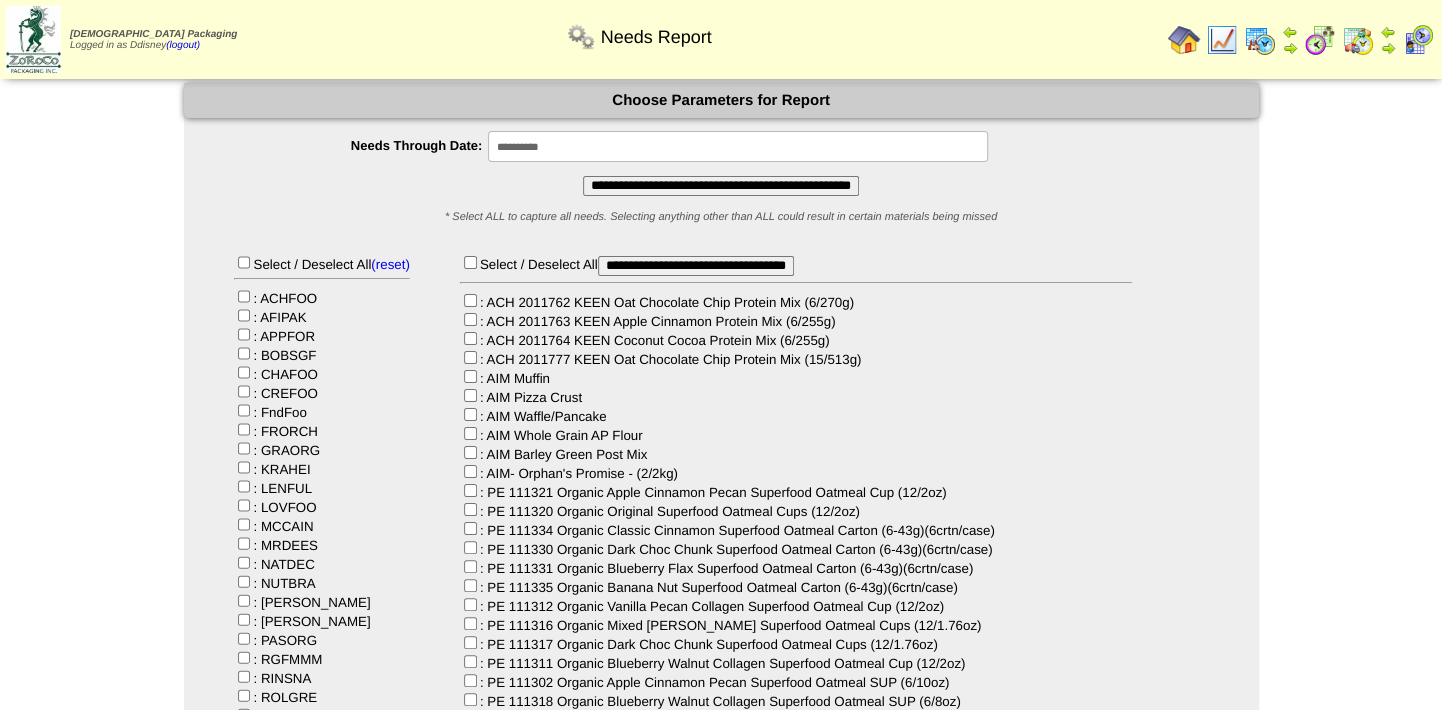 click on "**********" at bounding box center (721, 186) 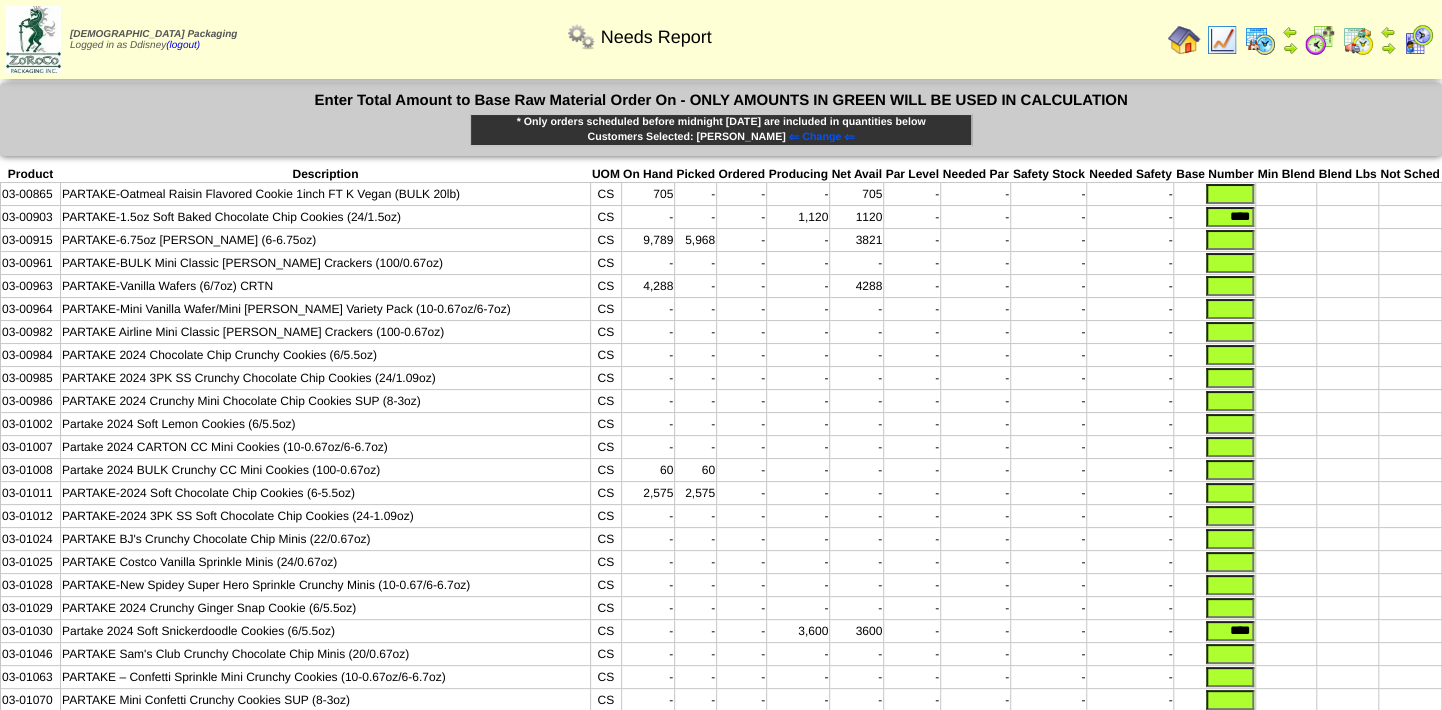 scroll, scrollTop: 181, scrollLeft: 0, axis: vertical 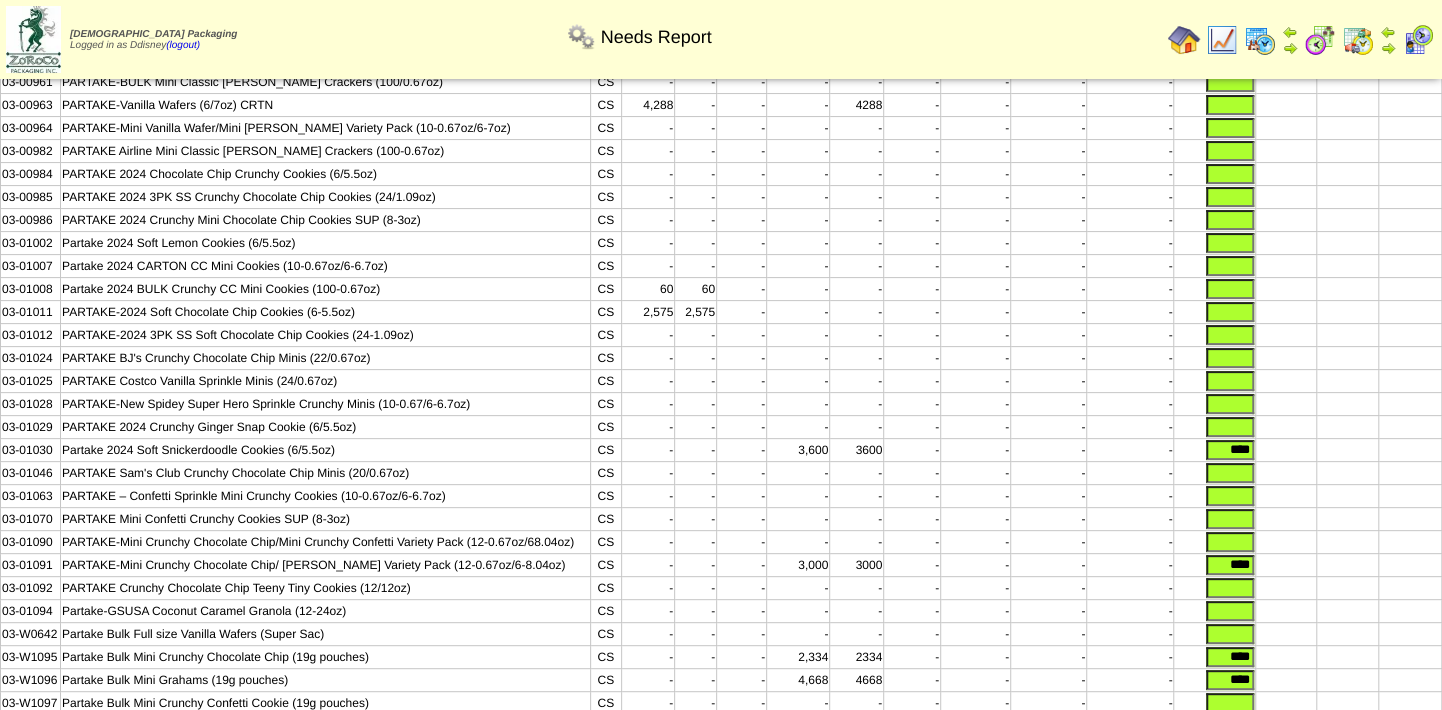 drag, startPoint x: 1221, startPoint y: 318, endPoint x: 1231, endPoint y: 319, distance: 10.049875 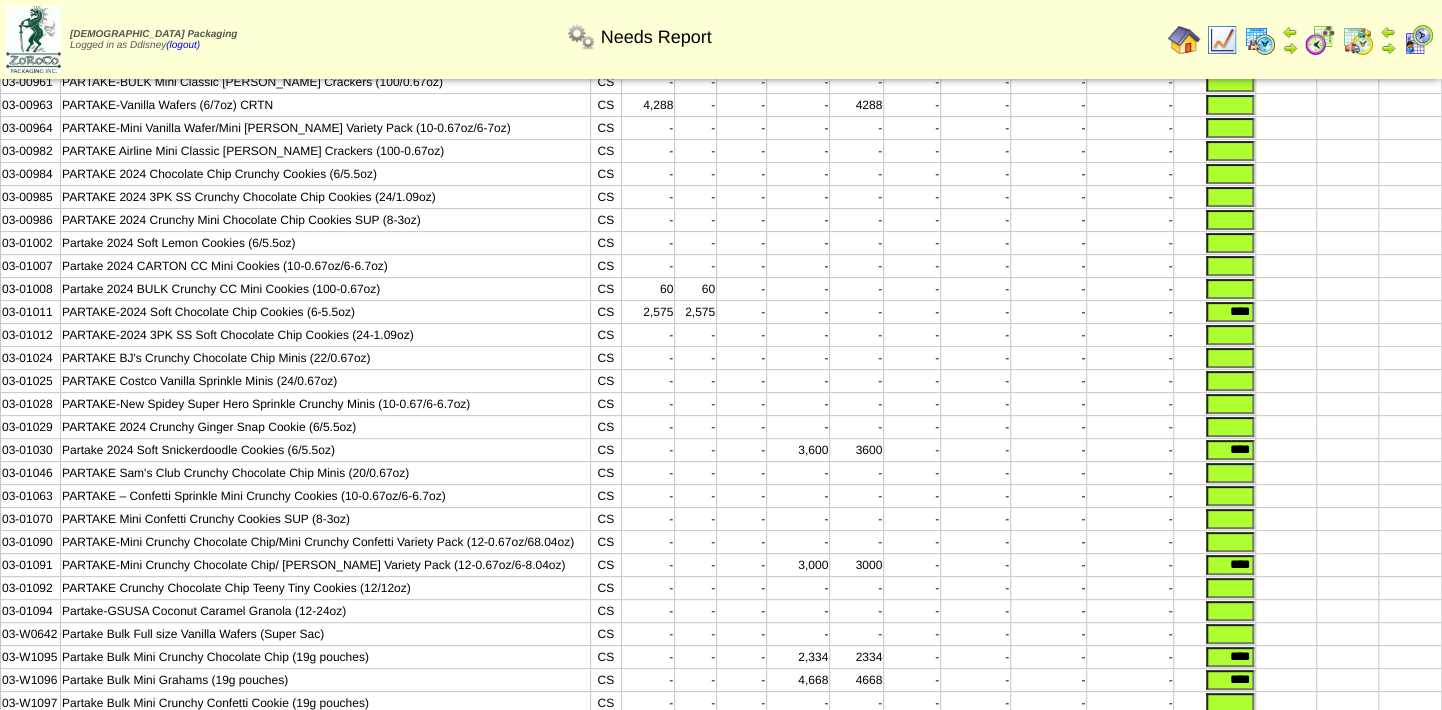 type on "****" 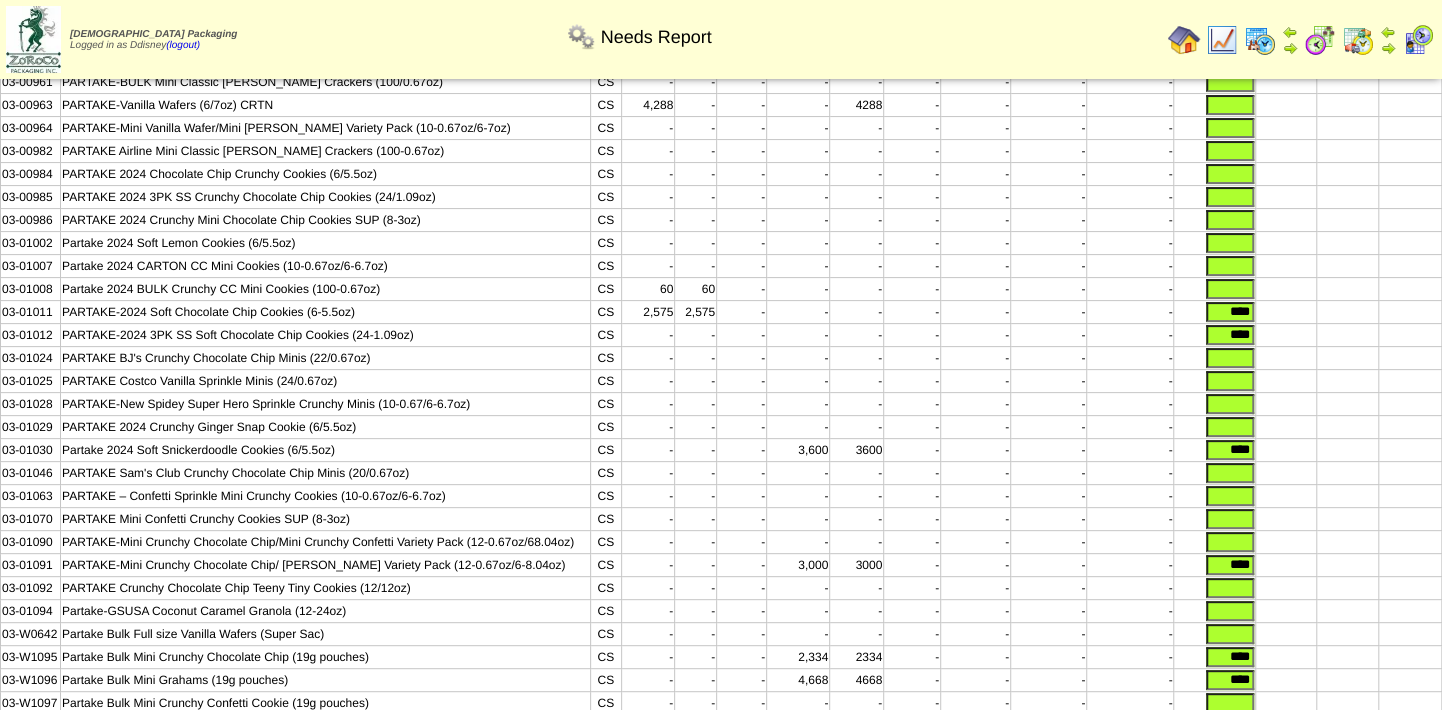 type on "****" 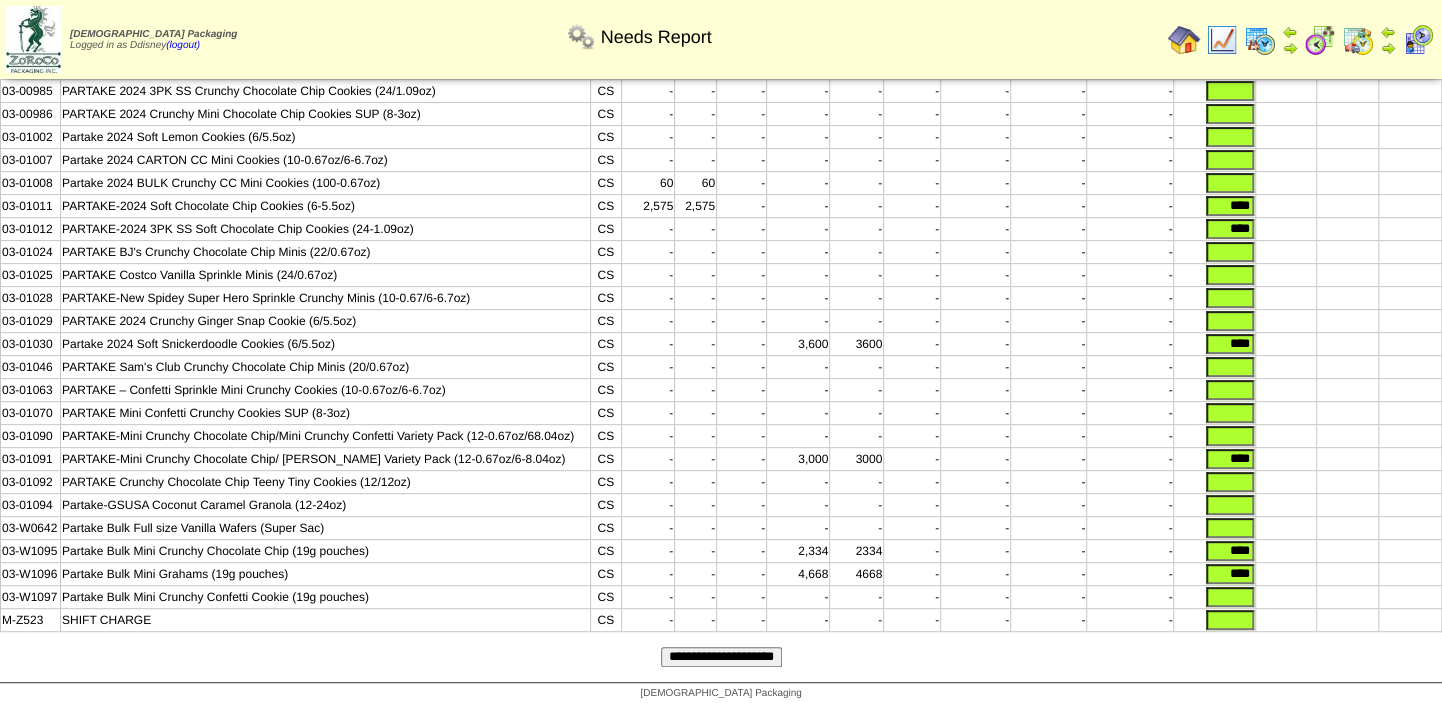 scroll, scrollTop: 310, scrollLeft: 0, axis: vertical 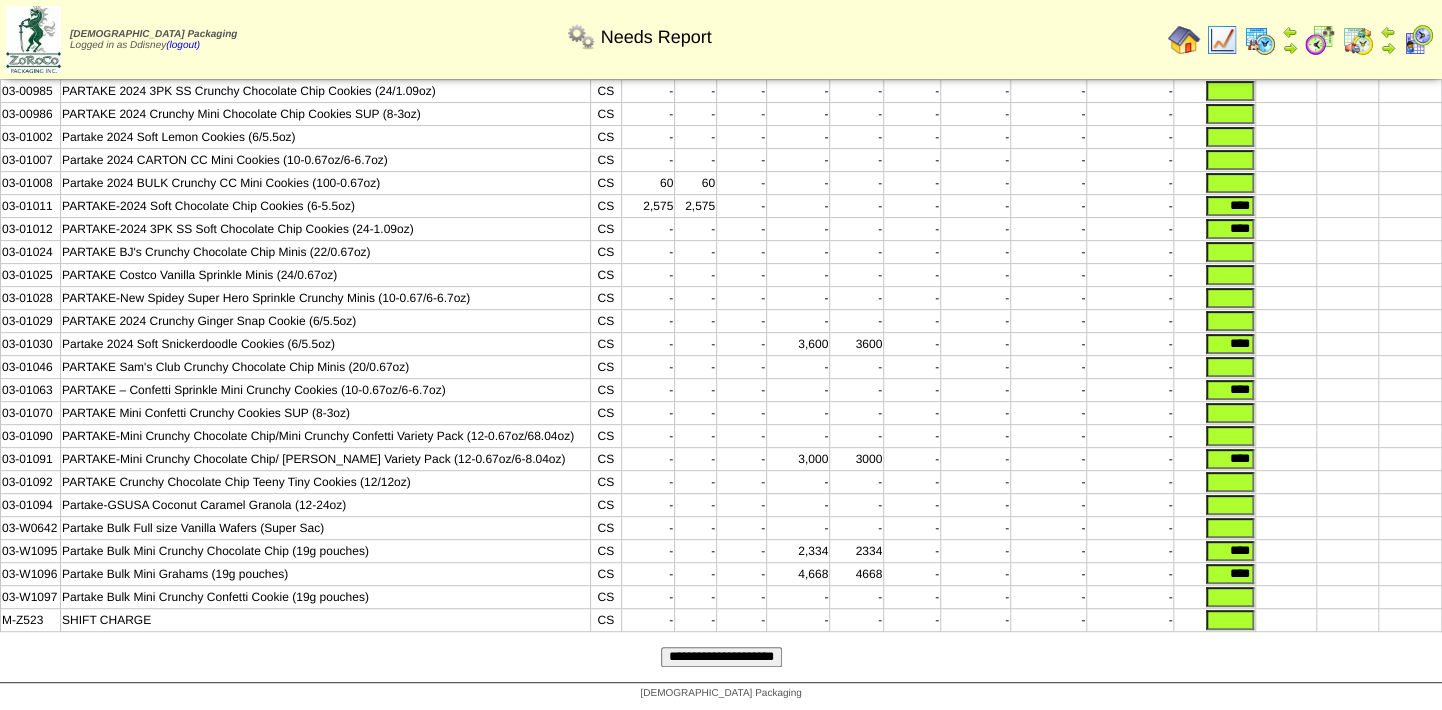 type on "****" 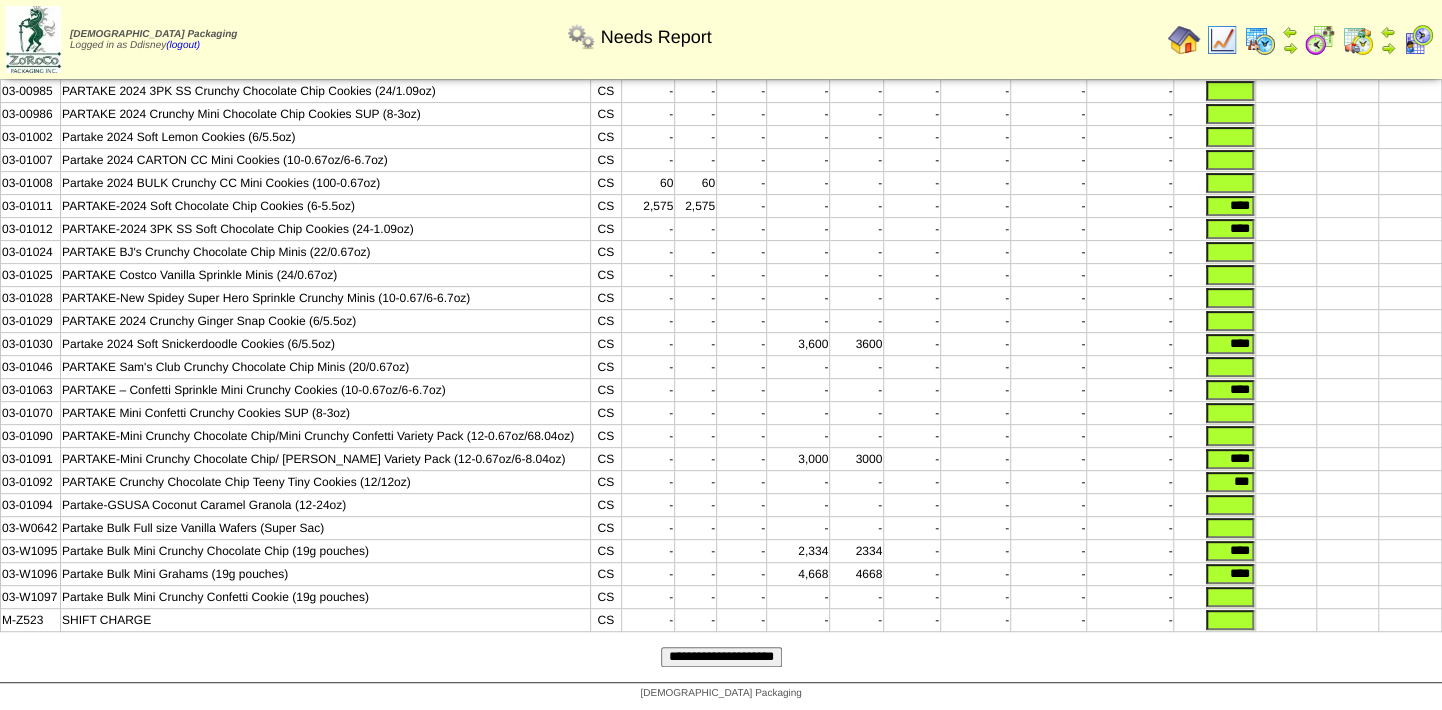 type on "***" 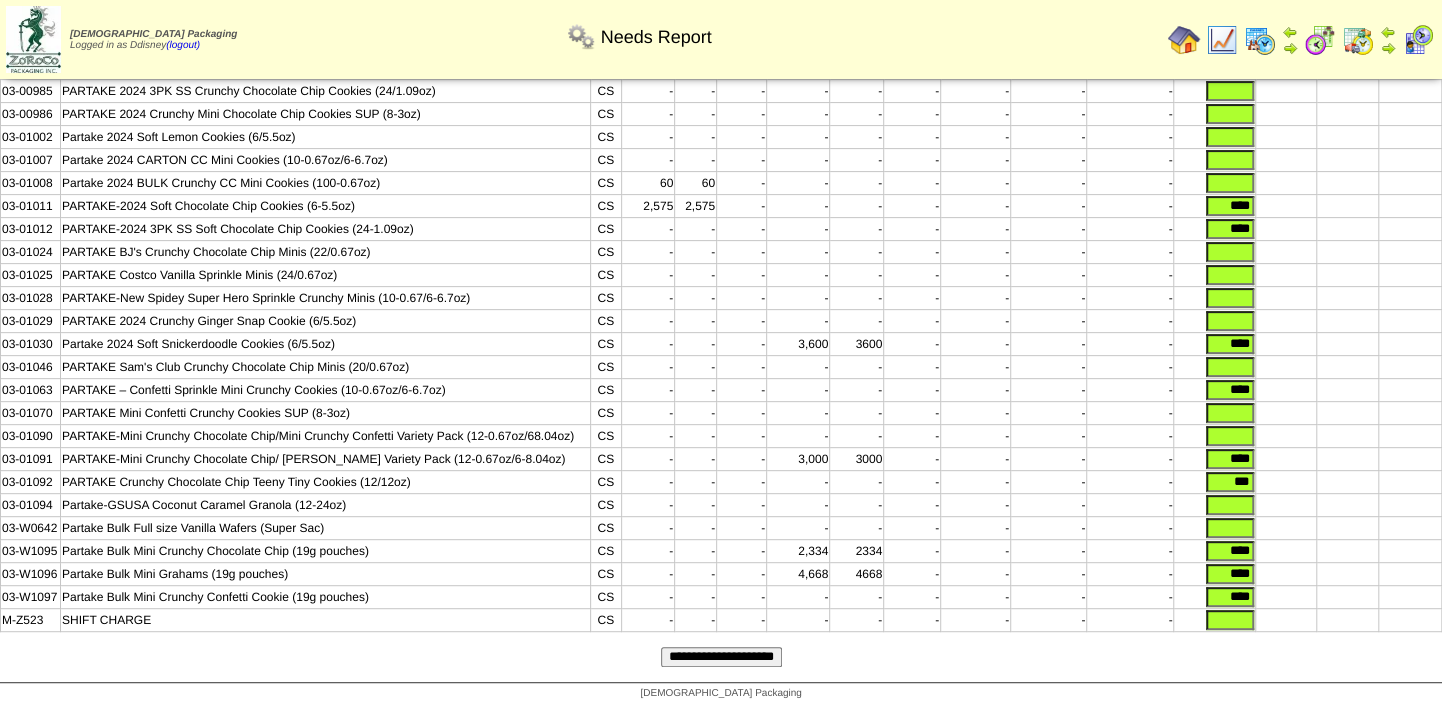 type on "****" 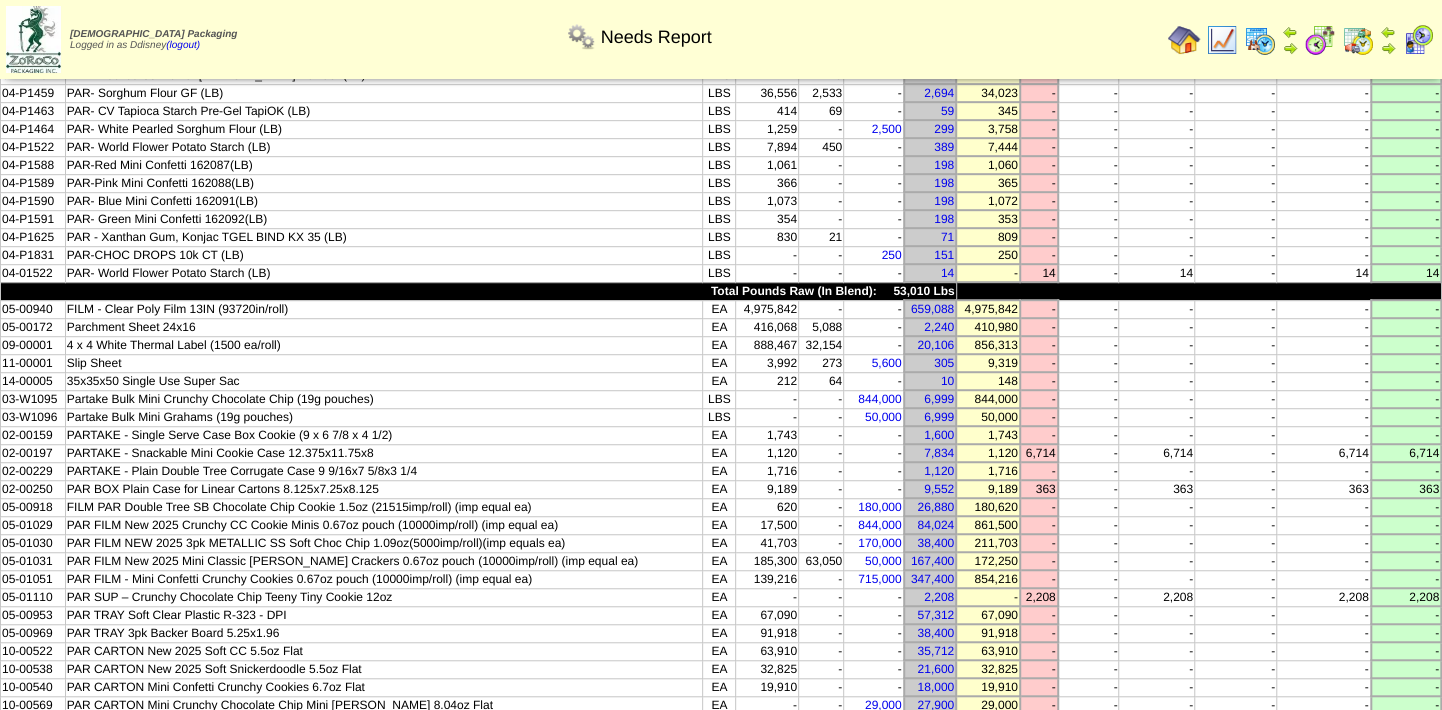 scroll, scrollTop: 636, scrollLeft: 0, axis: vertical 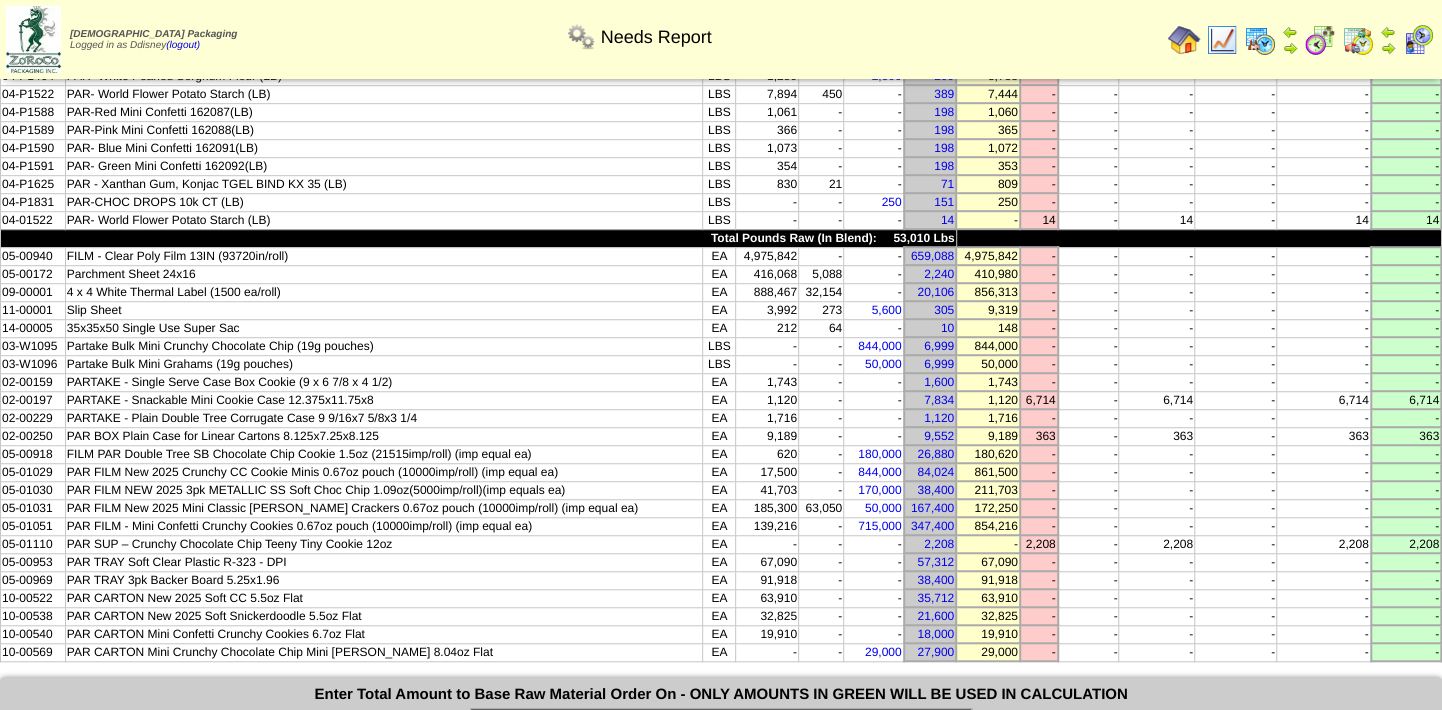 click on "-" at bounding box center (874, 418) 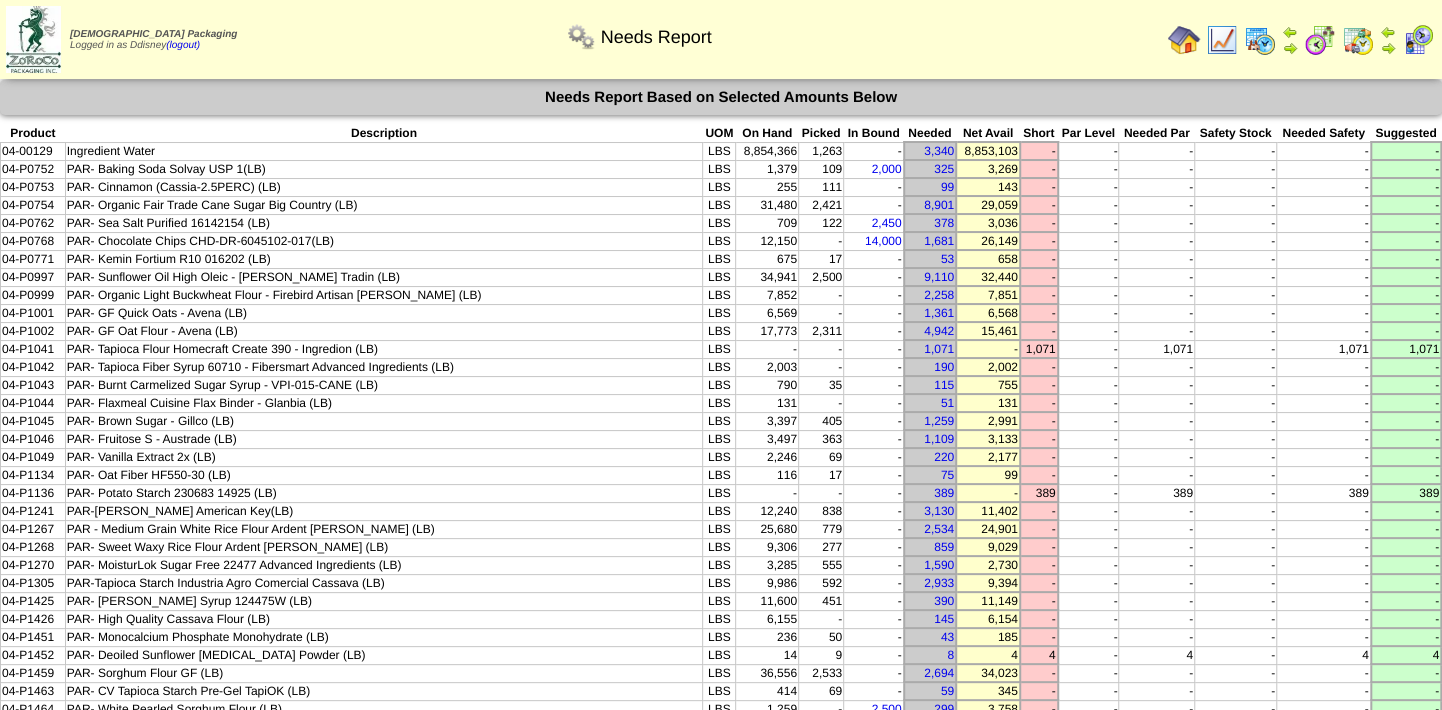 scroll, scrollTop: 0, scrollLeft: 0, axis: both 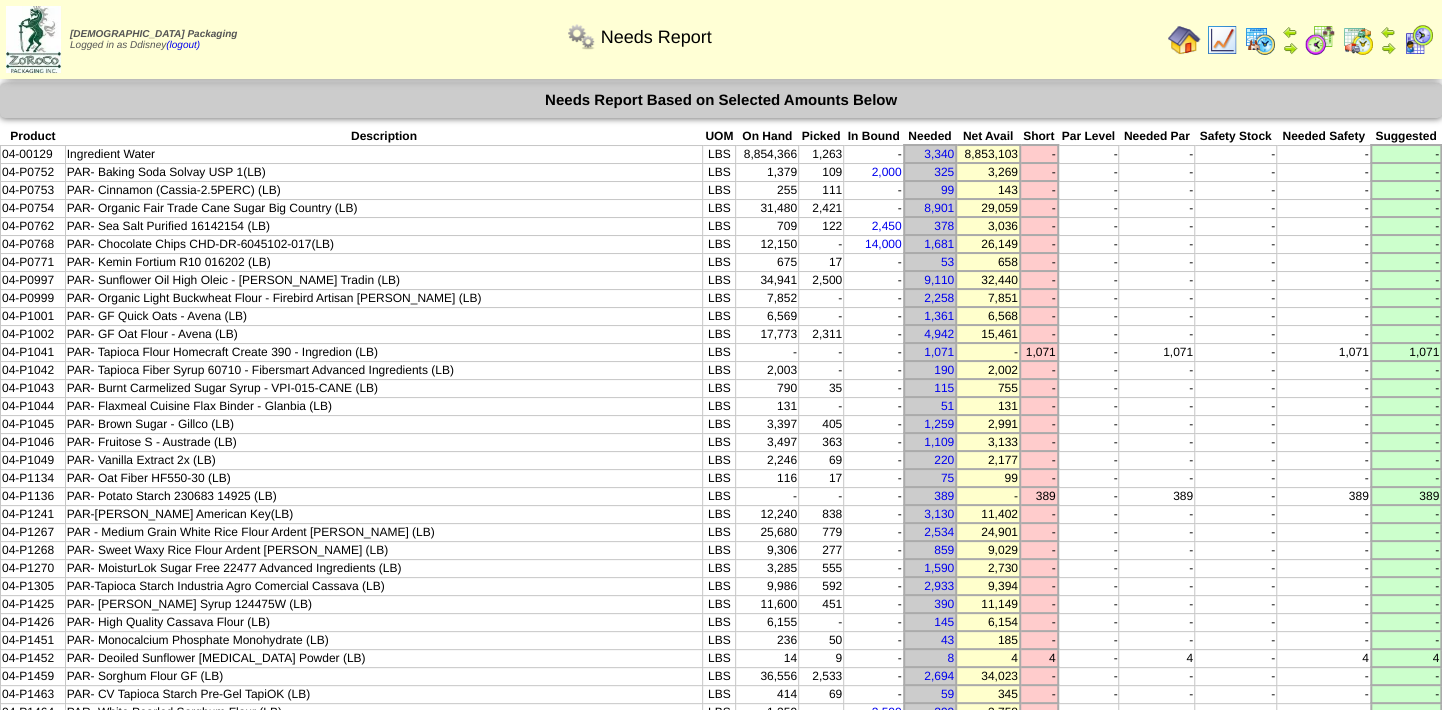 click on "LBS" at bounding box center [719, 298] 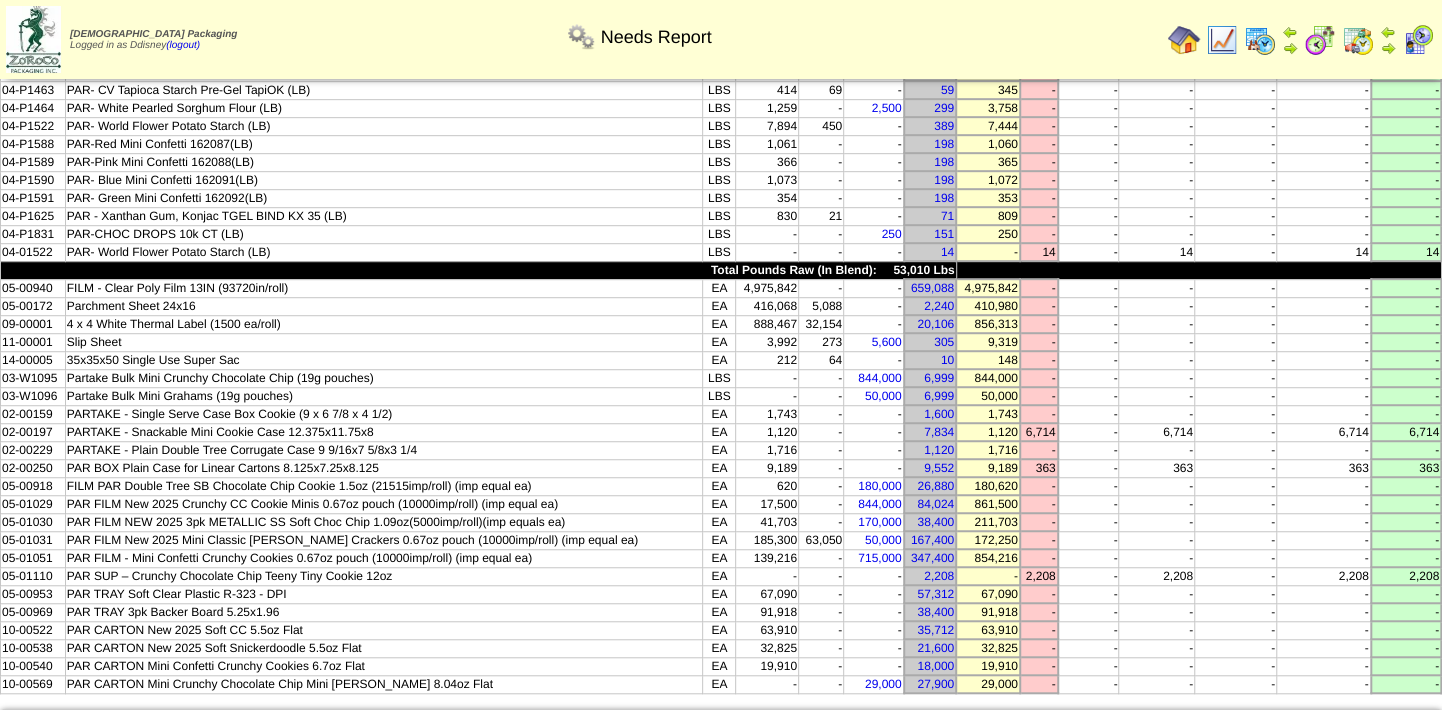 scroll, scrollTop: 636, scrollLeft: 0, axis: vertical 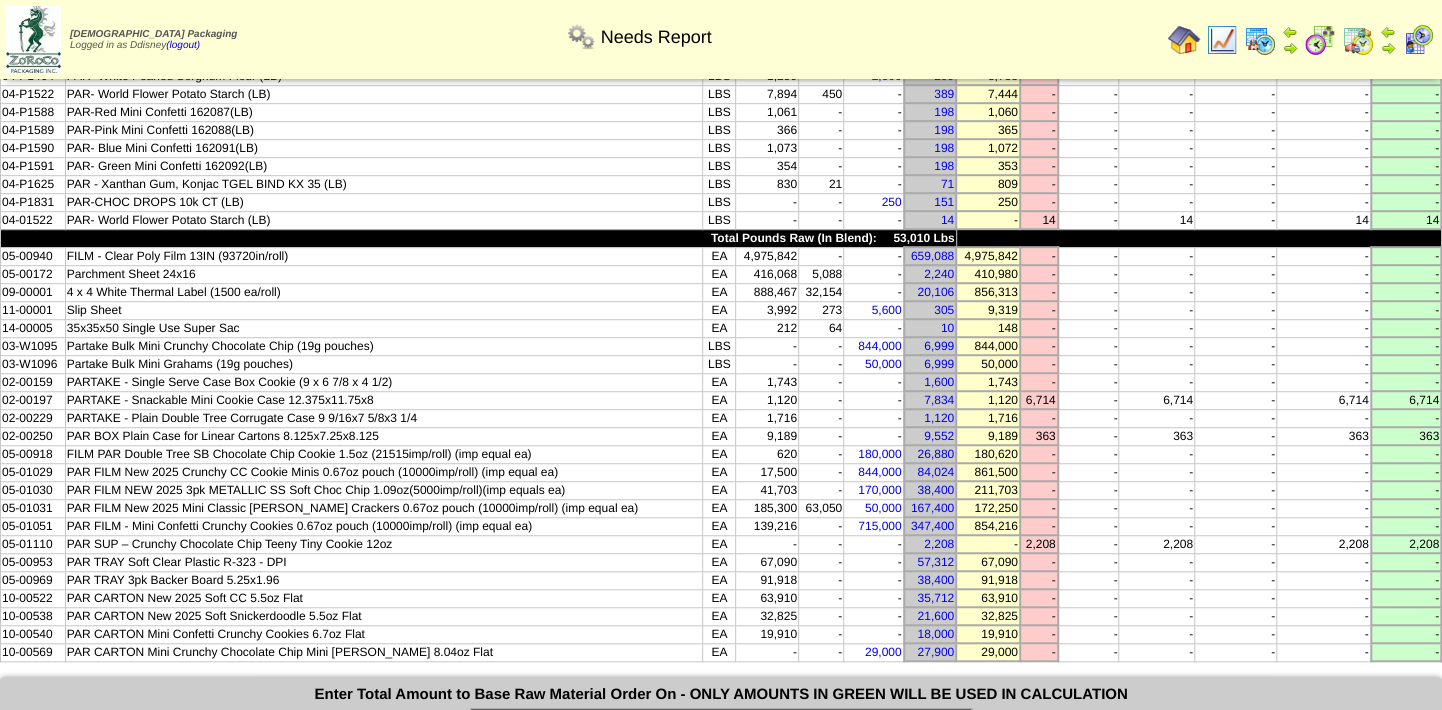 click on "02-00197" at bounding box center (33, 400) 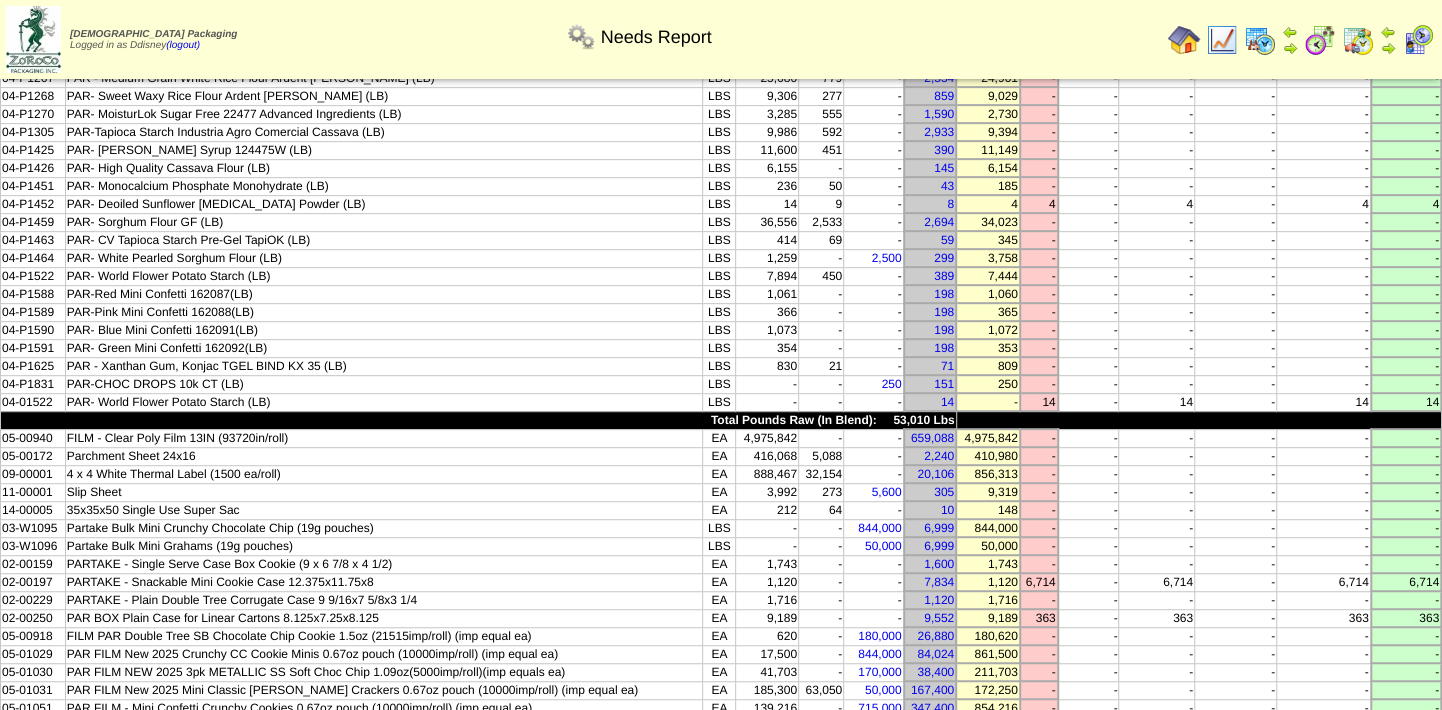 scroll, scrollTop: 545, scrollLeft: 0, axis: vertical 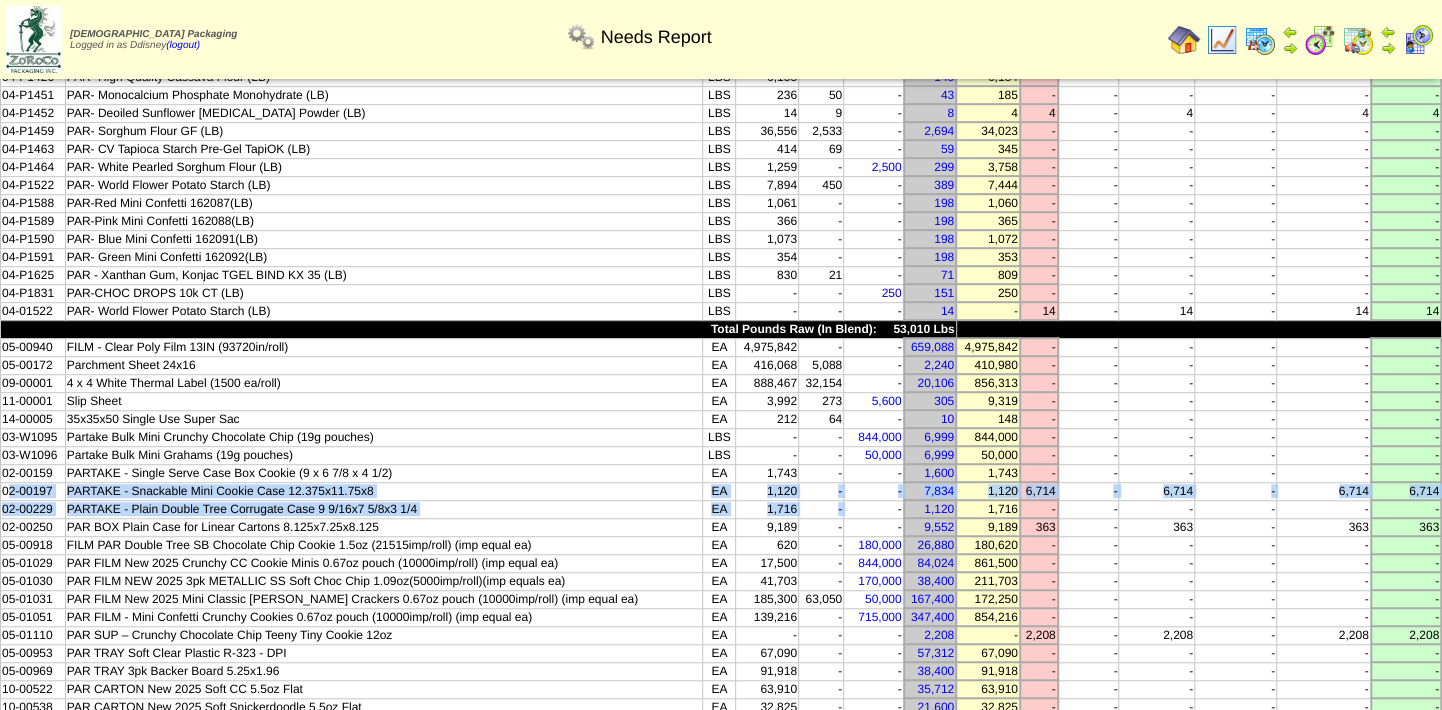drag, startPoint x: 6, startPoint y: 447, endPoint x: 863, endPoint y: 456, distance: 857.04724 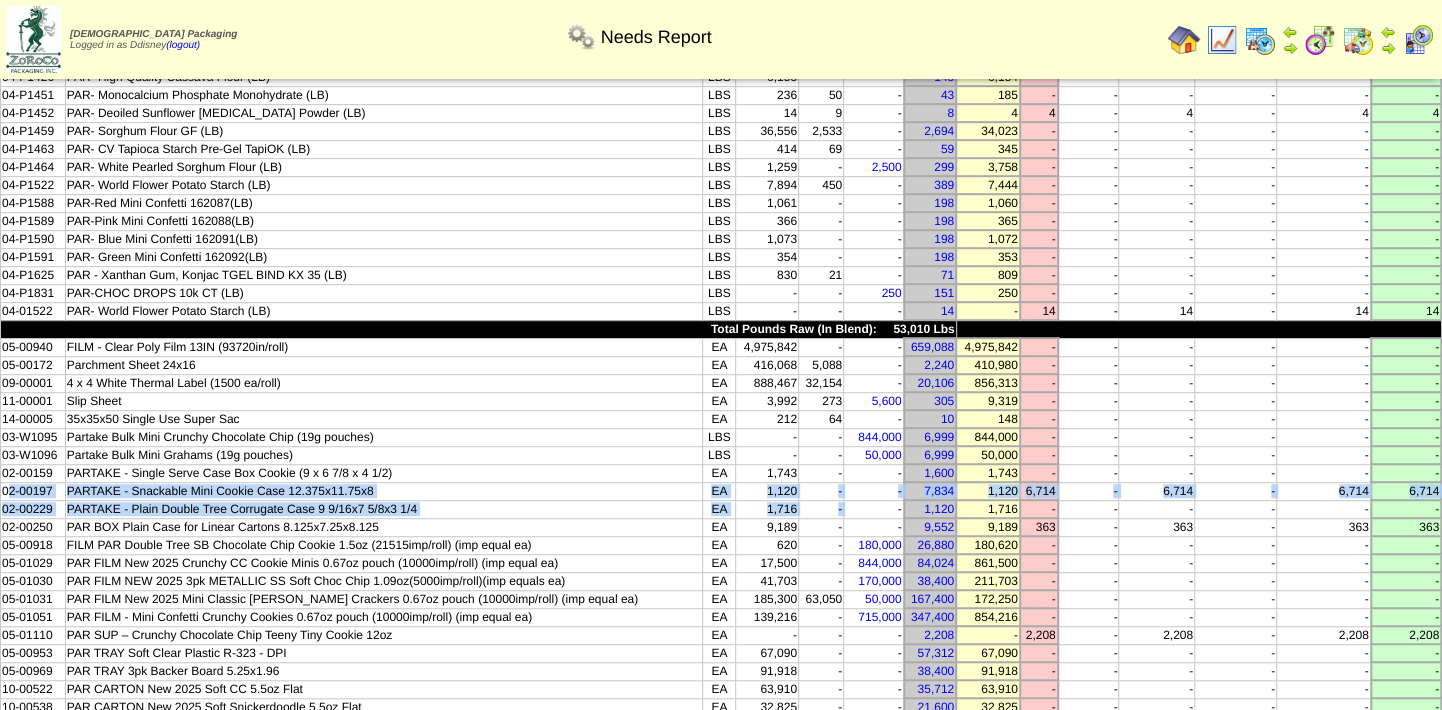 drag, startPoint x: 467, startPoint y: 443, endPoint x: 665, endPoint y: 461, distance: 198.8165 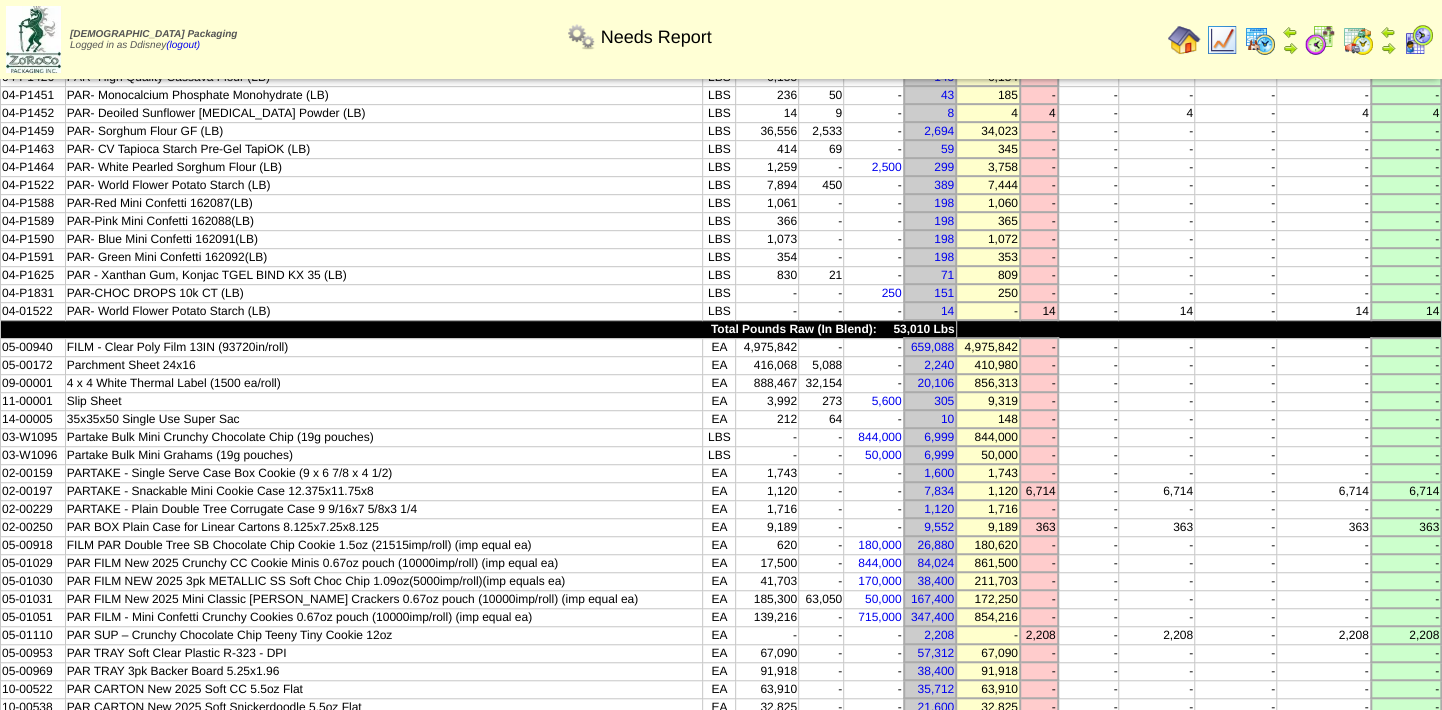 click on "PAR-Red Mini Confetti 162087(LB)" at bounding box center [383, 203] 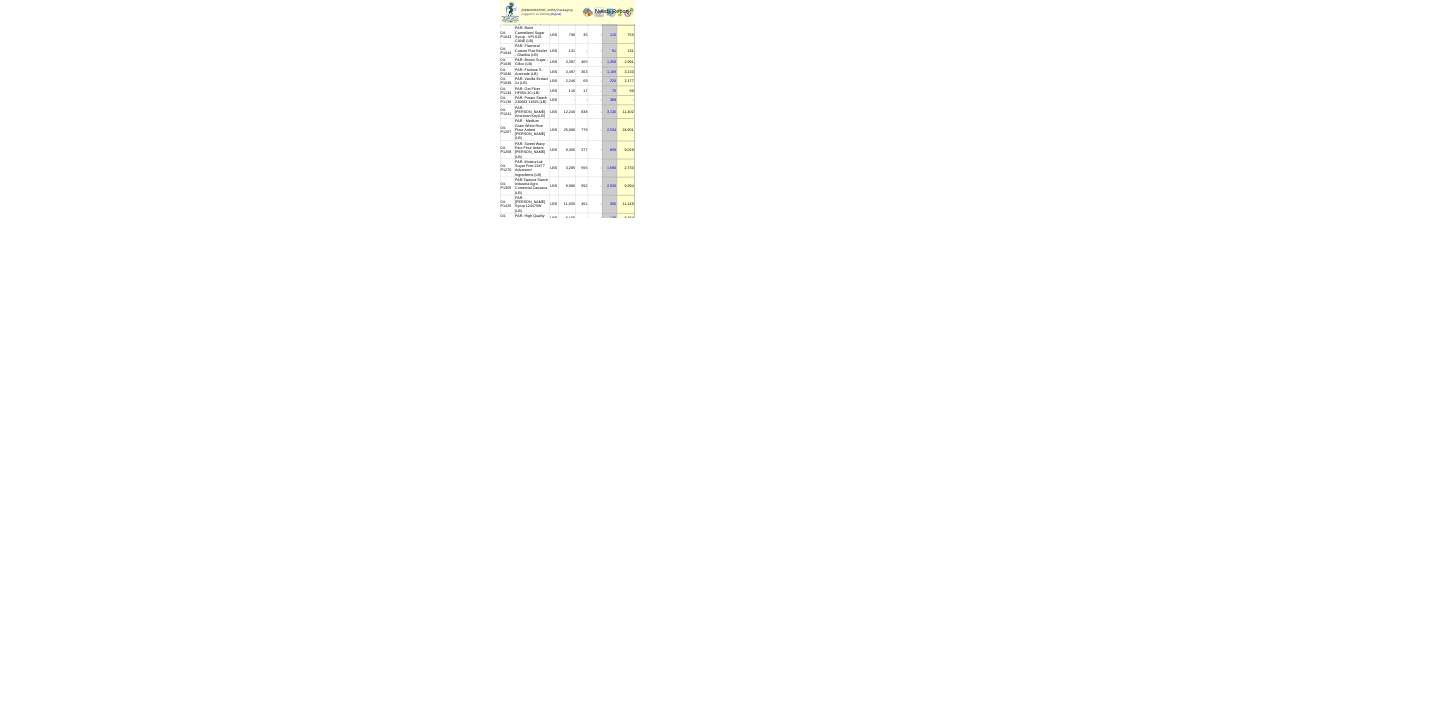 scroll, scrollTop: 363, scrollLeft: 0, axis: vertical 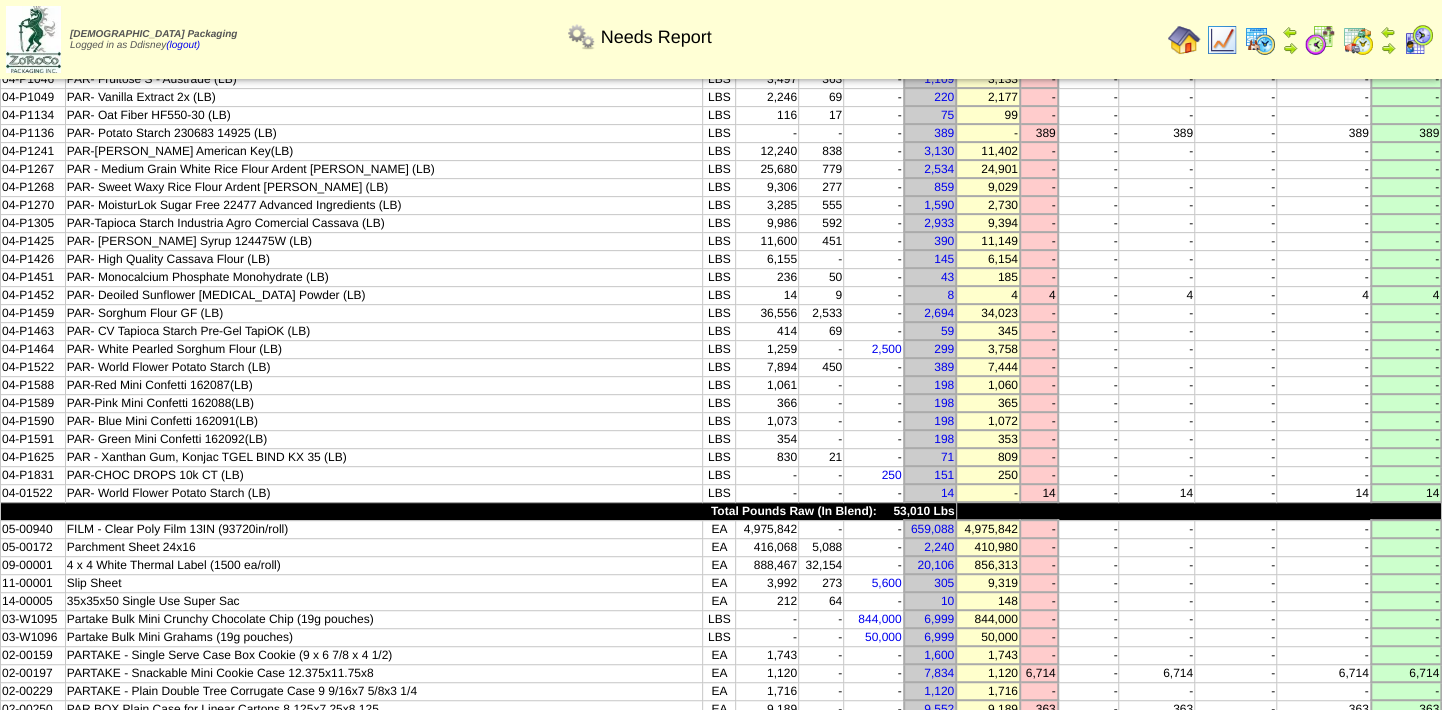 drag, startPoint x: 1189, startPoint y: 576, endPoint x: 1081, endPoint y: 568, distance: 108.29589 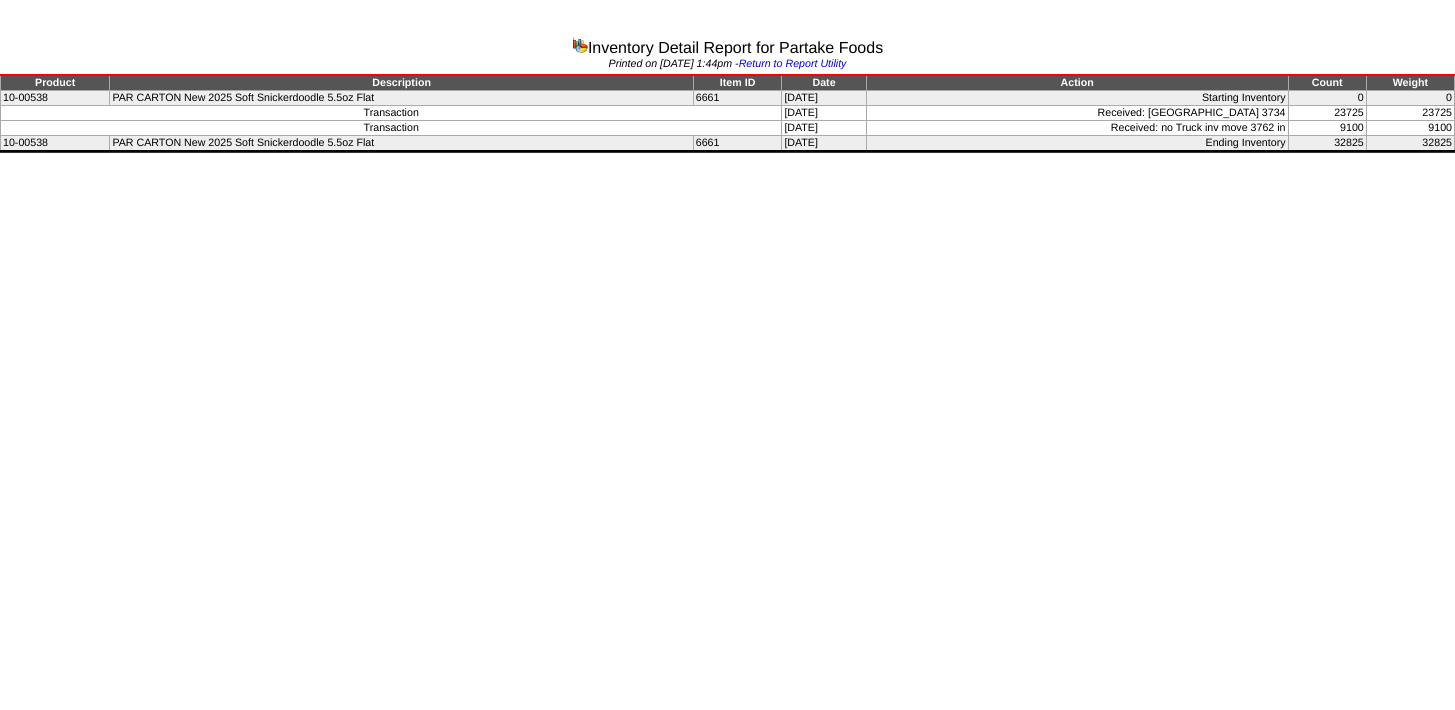 scroll, scrollTop: 0, scrollLeft: 0, axis: both 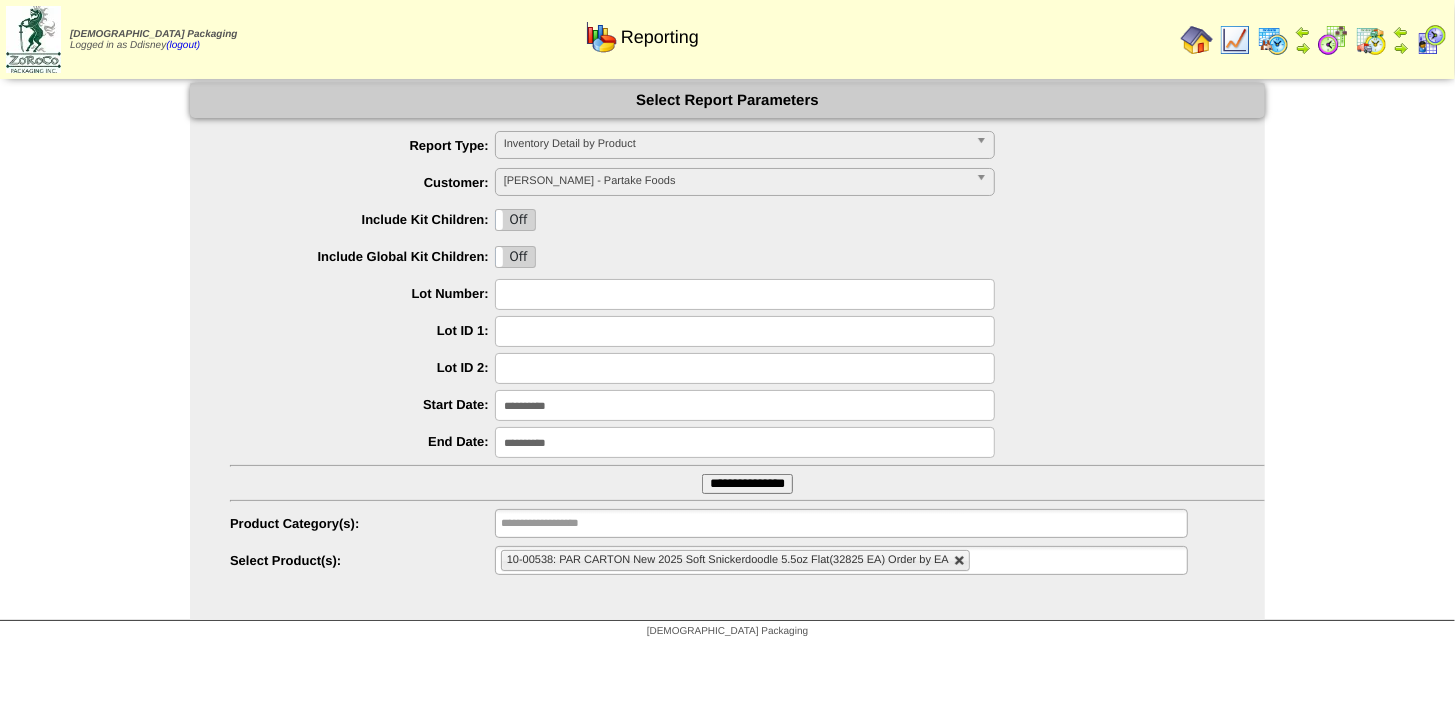 click at bounding box center (960, 561) 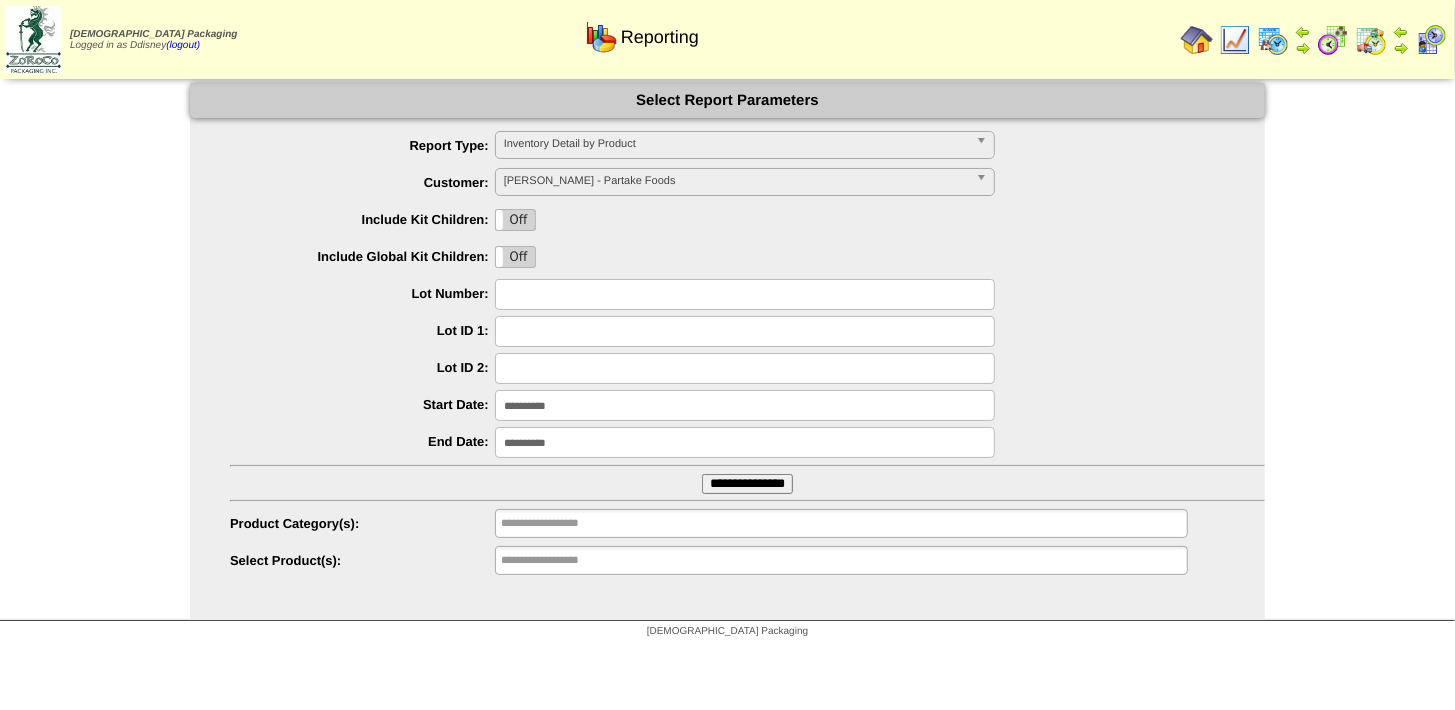 click on "**********" at bounding box center [841, 560] 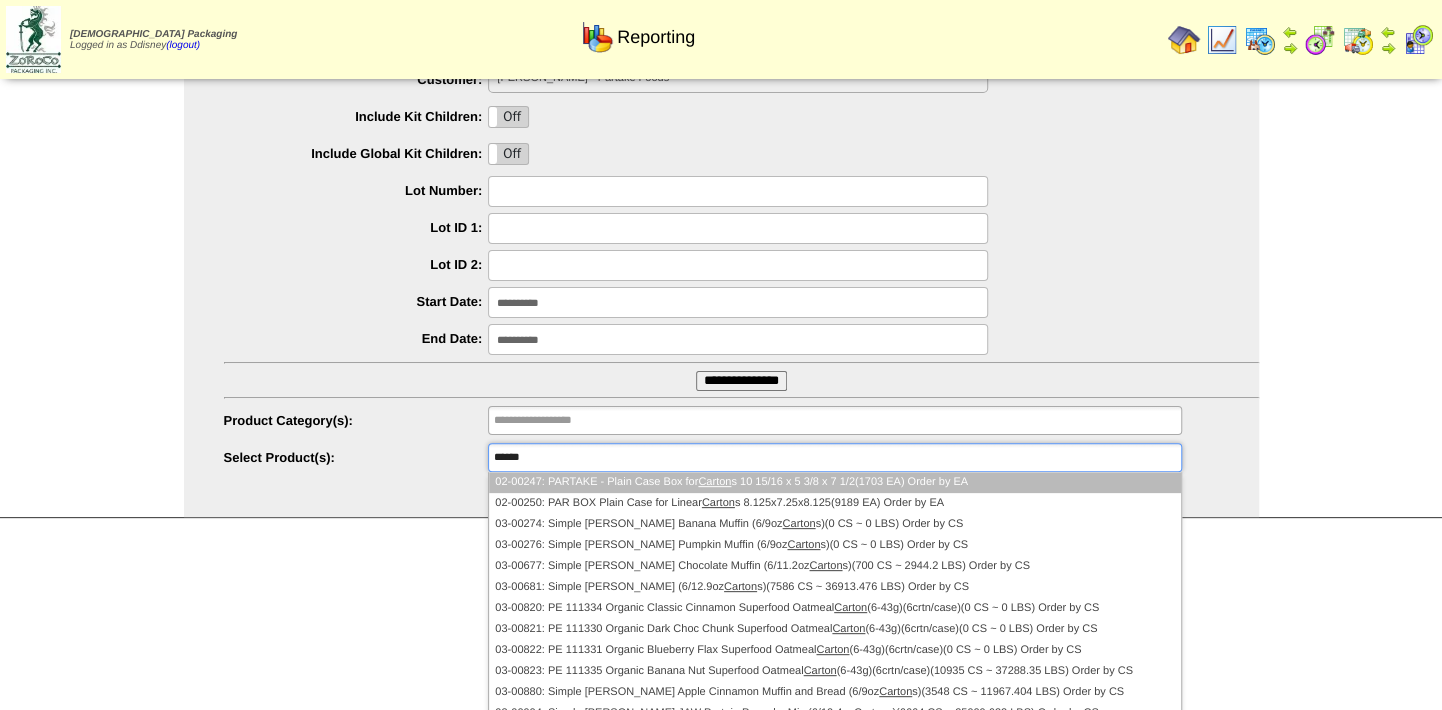 scroll, scrollTop: 105, scrollLeft: 0, axis: vertical 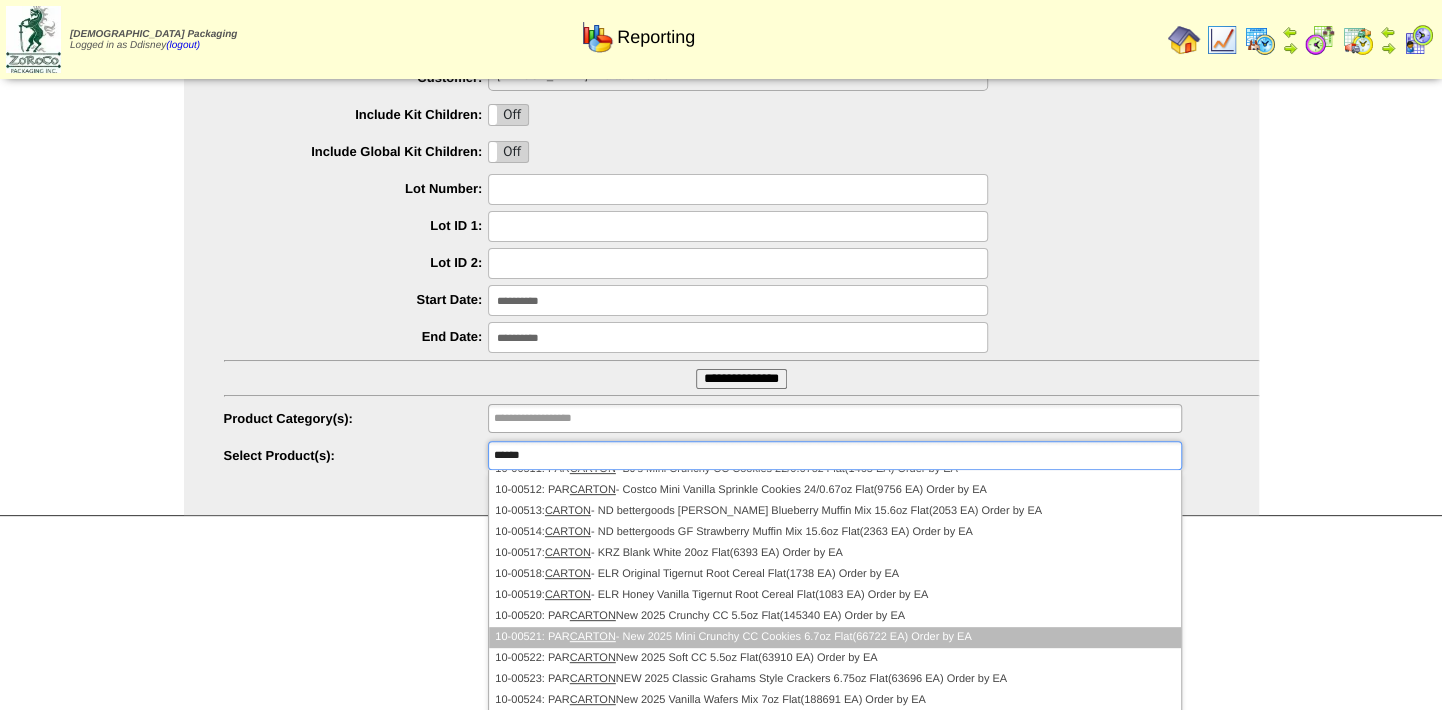 type on "******" 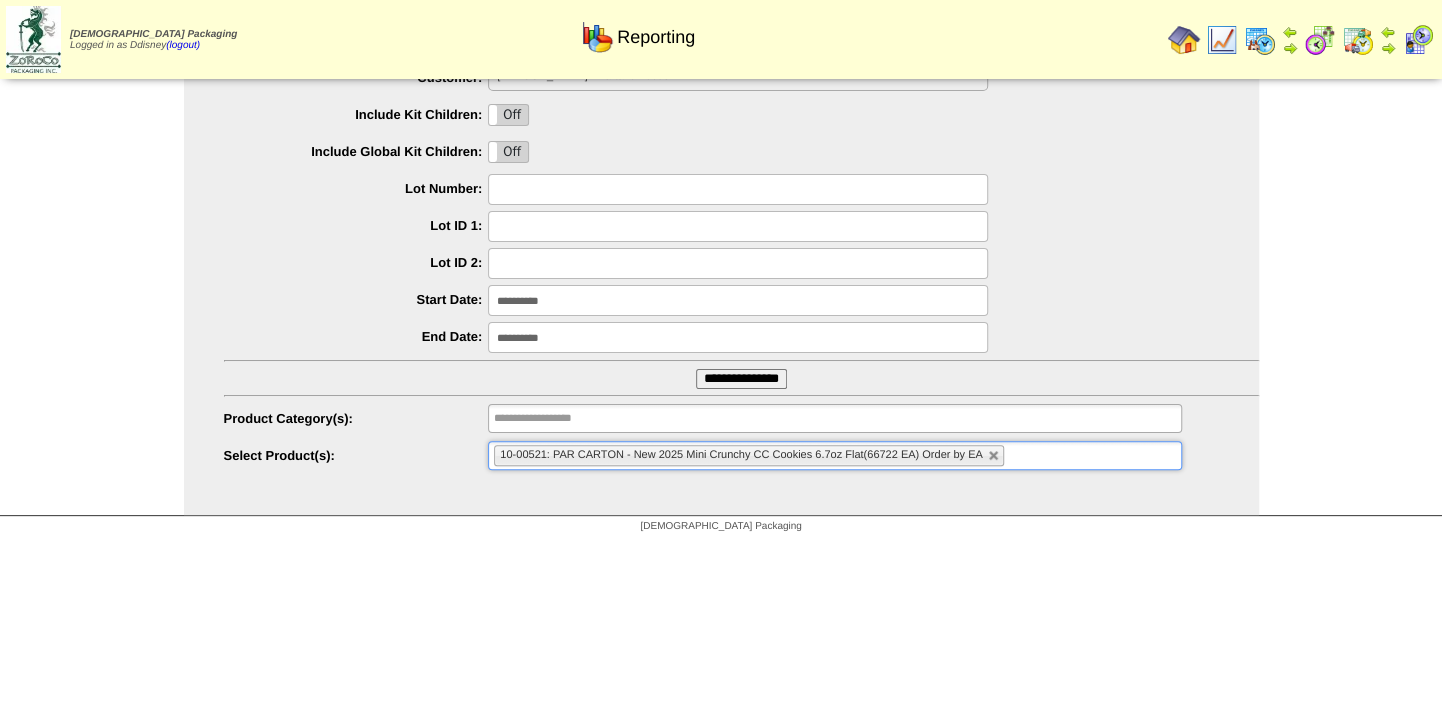 click on "**********" at bounding box center [741, 379] 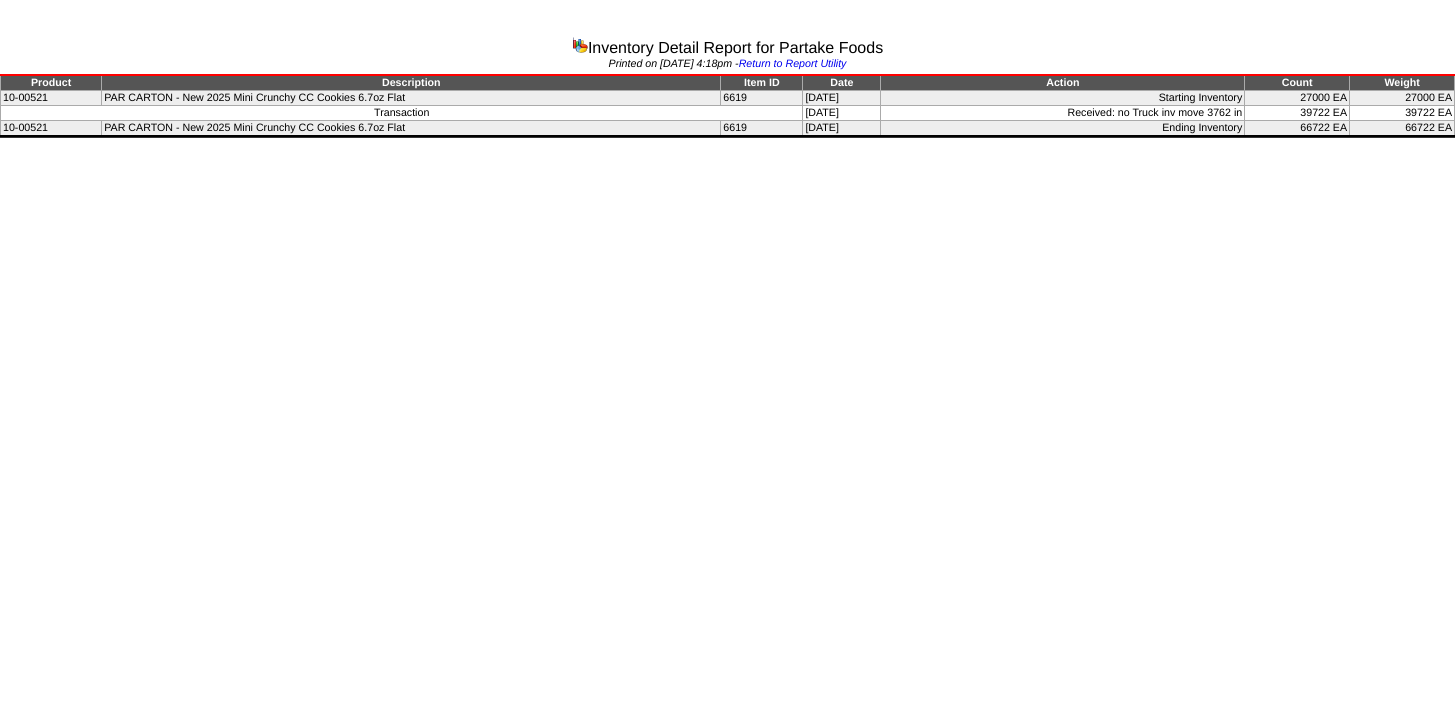 scroll, scrollTop: 0, scrollLeft: 0, axis: both 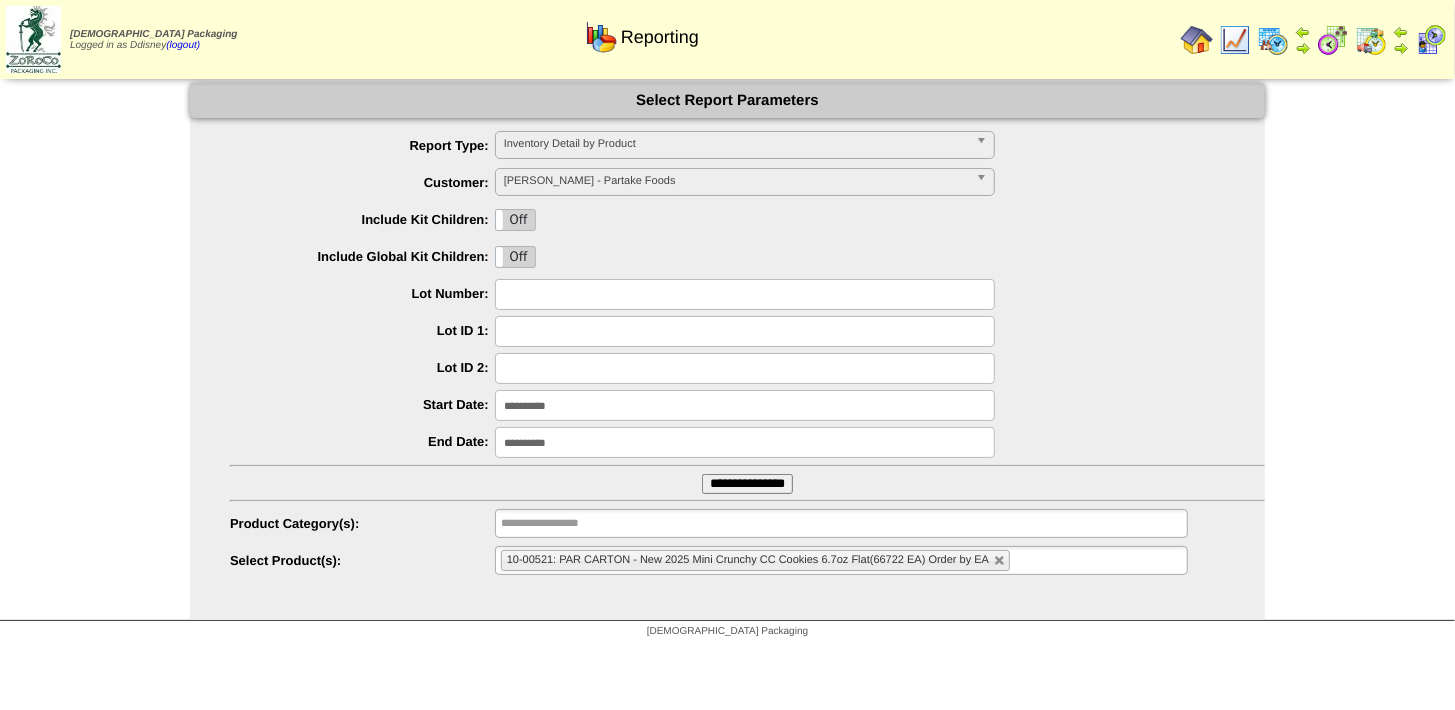 click on "**********" at bounding box center [745, 405] 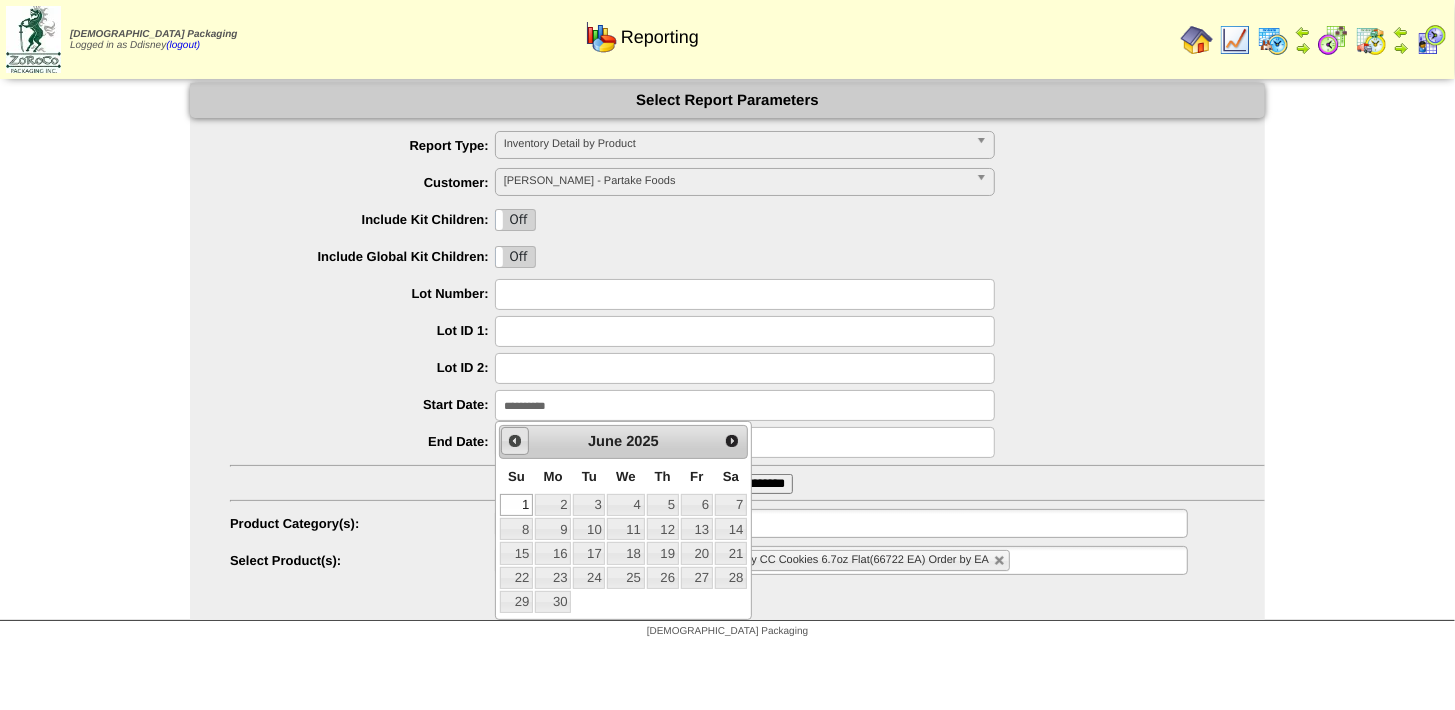 click on "Prev" at bounding box center (515, 441) 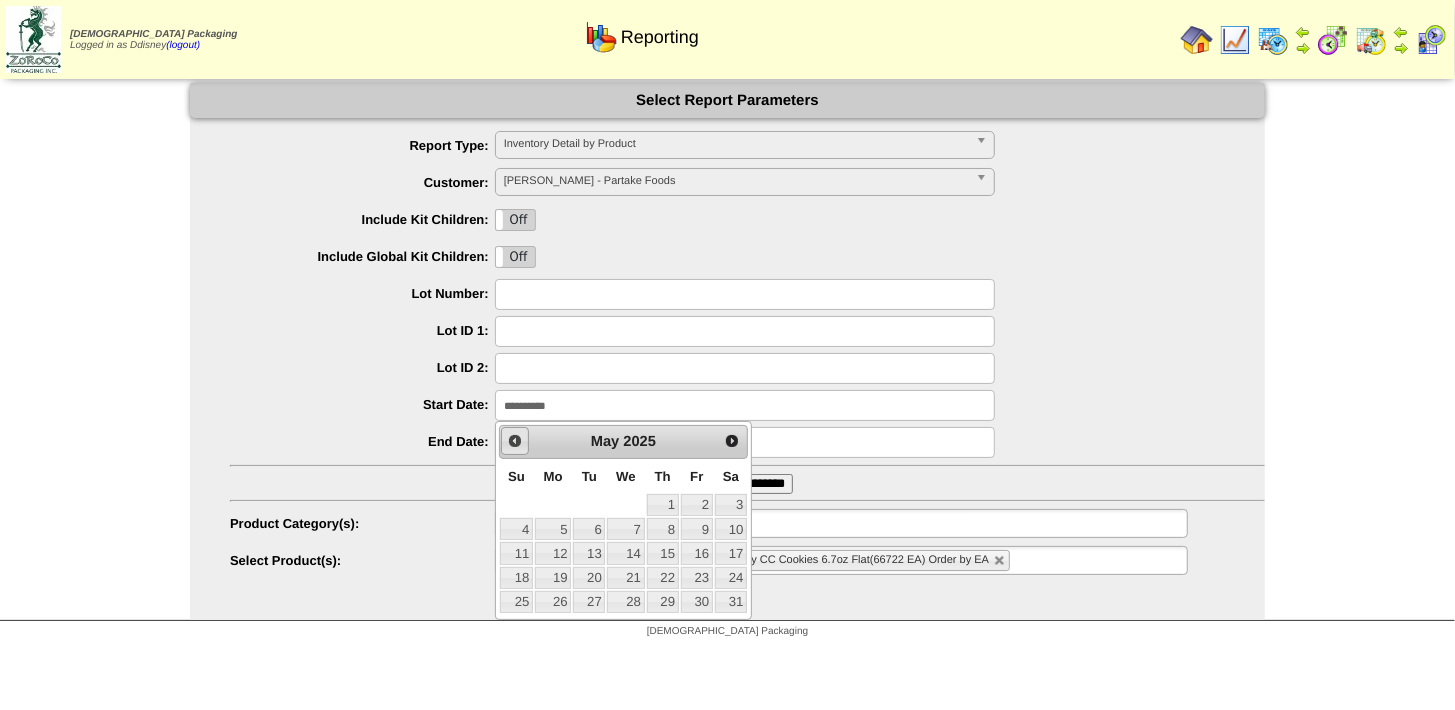 click on "Prev" at bounding box center [515, 441] 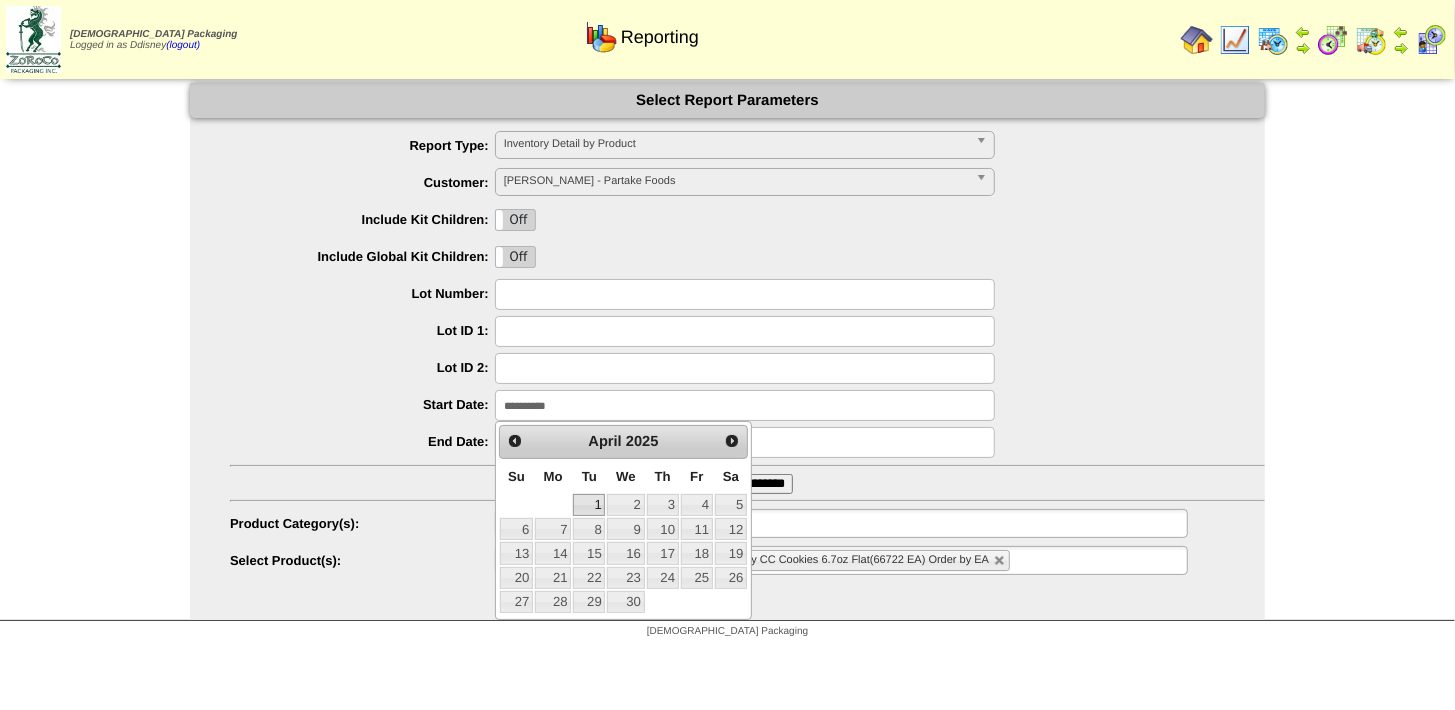 click on "1" at bounding box center [589, 505] 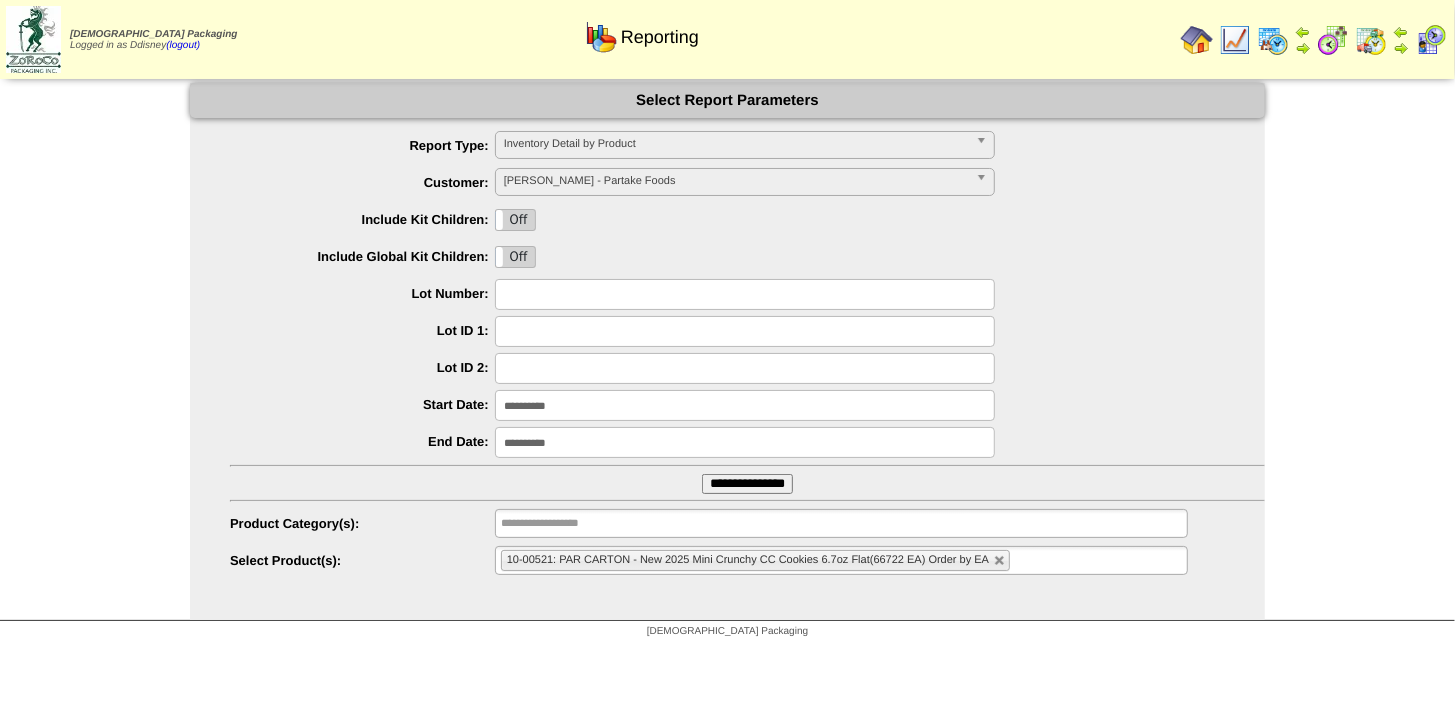 click on "**********" at bounding box center [747, 484] 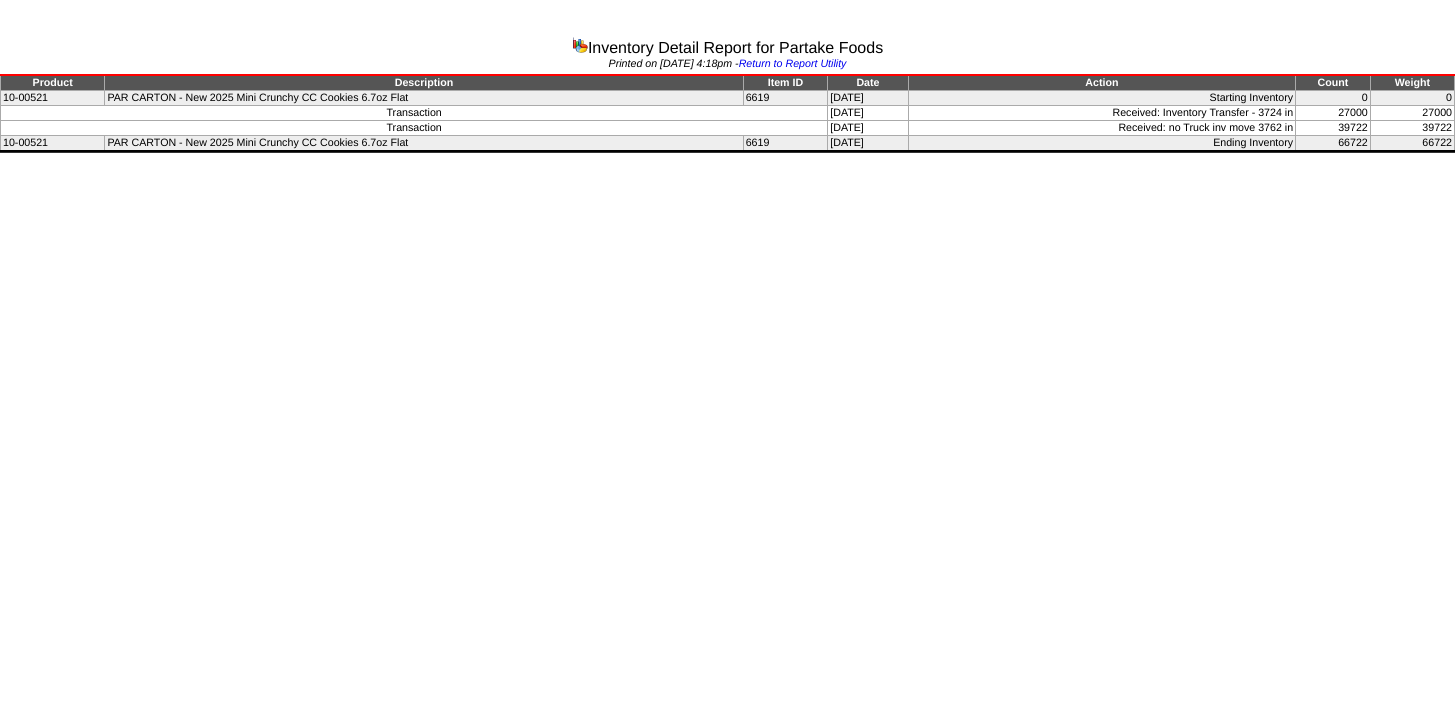 scroll, scrollTop: 0, scrollLeft: 0, axis: both 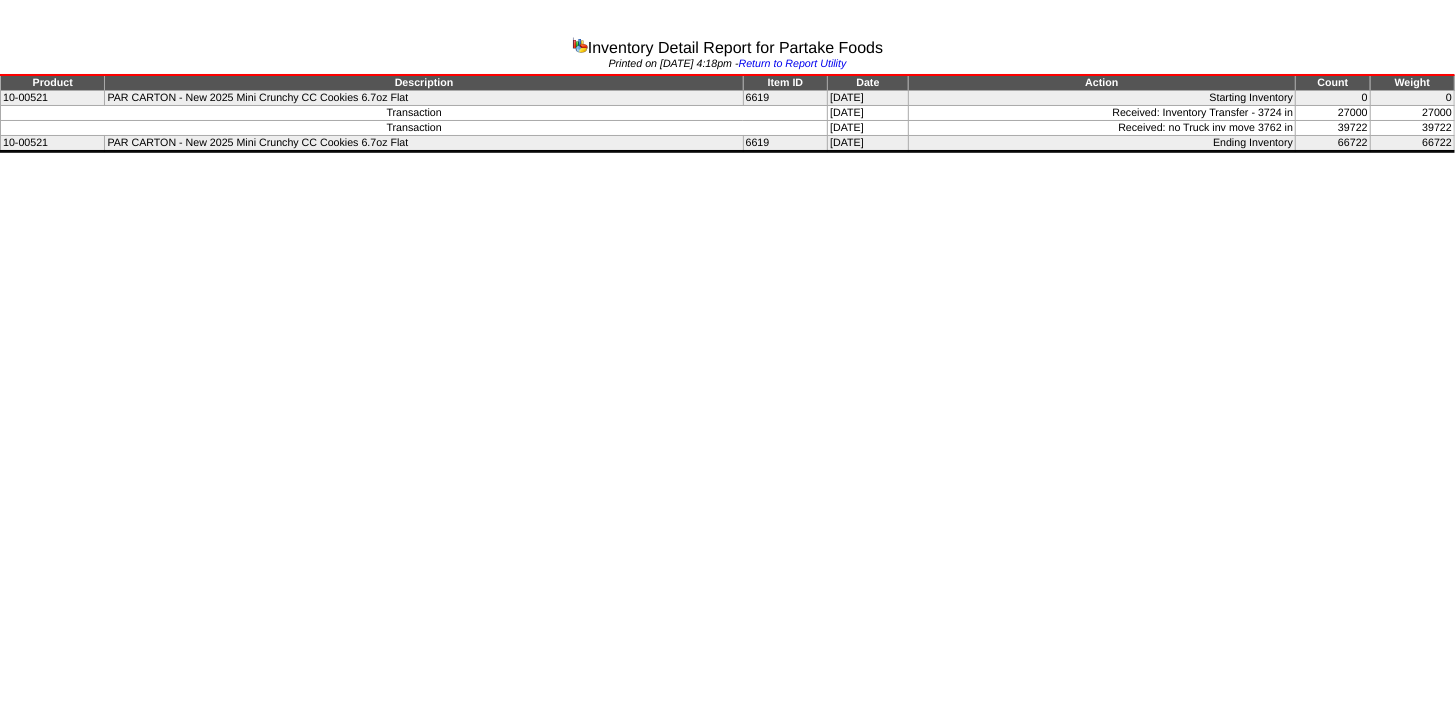 click on "Inventory Detail Report for Partake Foods
Printed on [DATE] 4:18pm -  Return to Report Utility
Product
Description
Item ID
Date
Action
Count
Weight
10-00521
PAR CARTON - New 2025 Mini Crunchy CC Cookies 6.7oz Flat
6619
[DATE]
Starting Inventory
0" at bounding box center [727, 79] 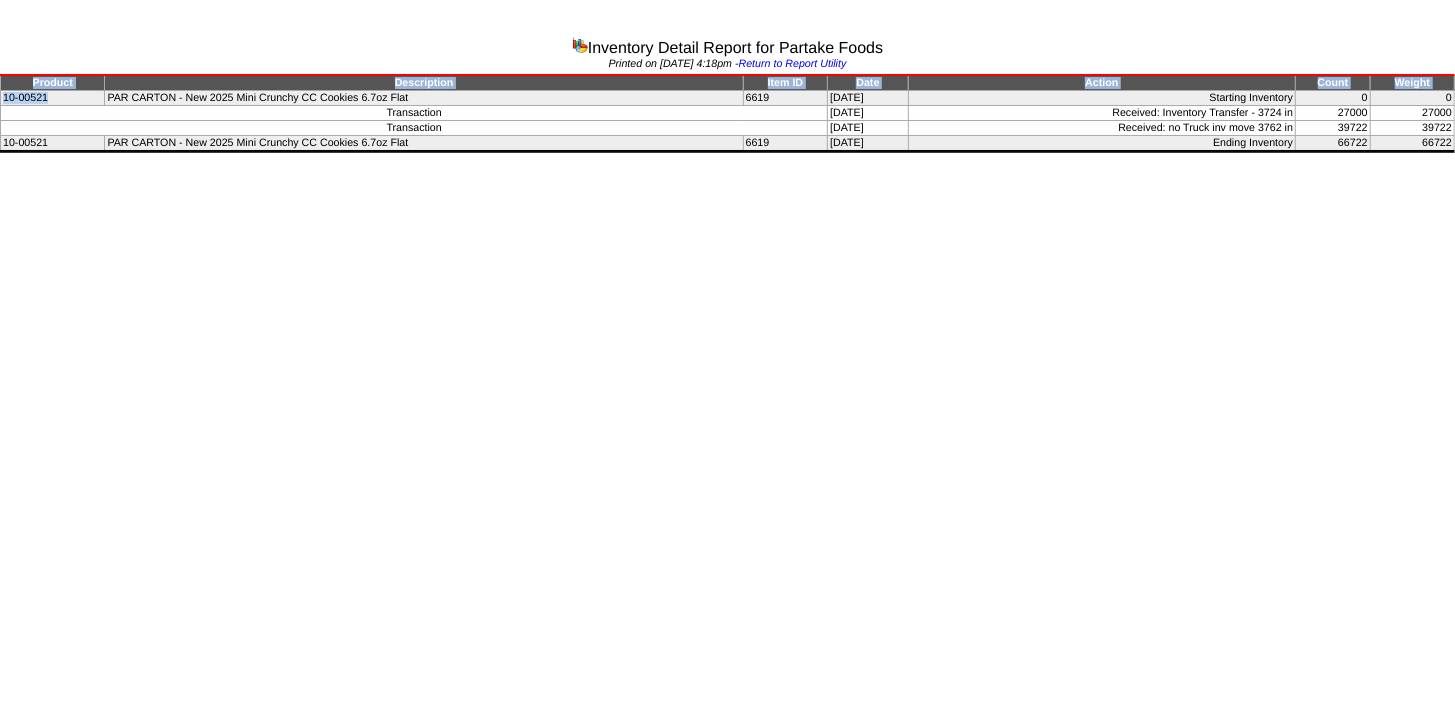 drag, startPoint x: 60, startPoint y: 92, endPoint x: -14, endPoint y: 100, distance: 74.431175 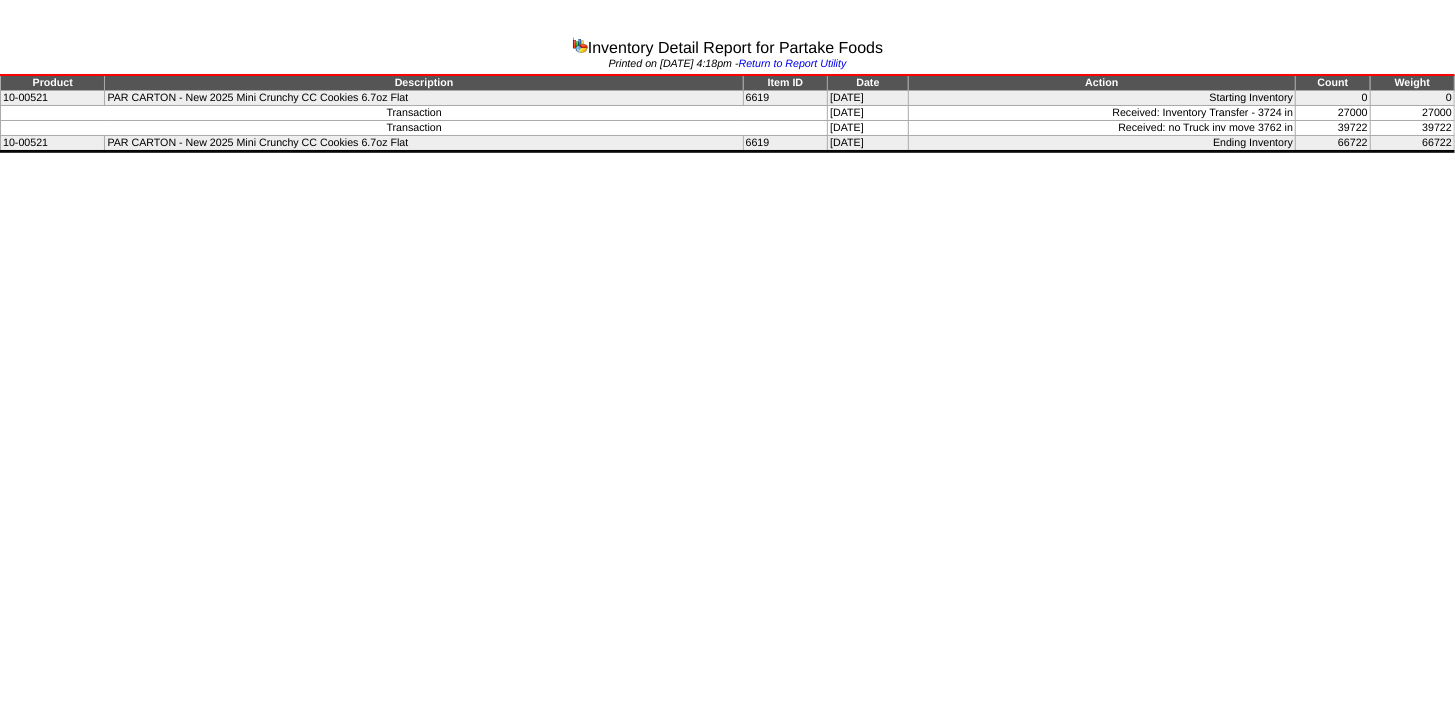 drag, startPoint x: 509, startPoint y: 224, endPoint x: 639, endPoint y: 225, distance: 130.00385 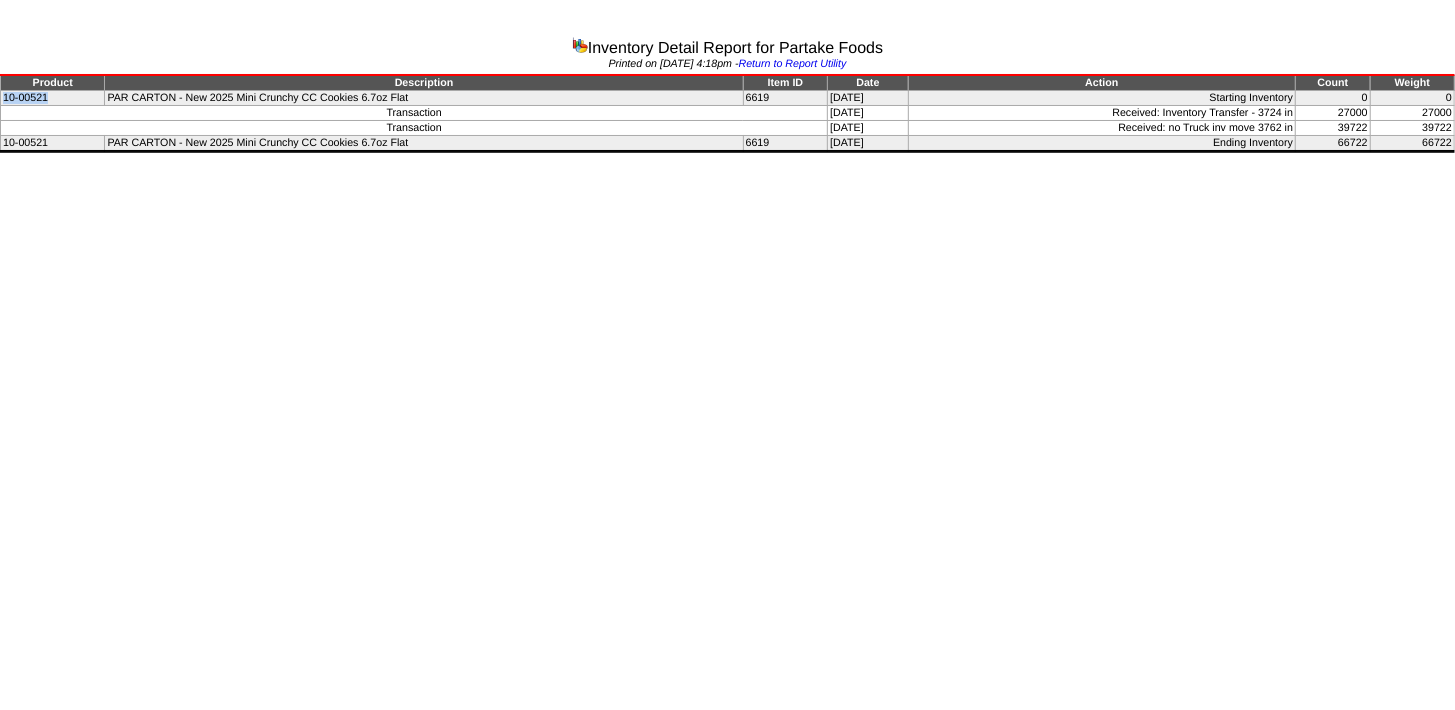 drag, startPoint x: 78, startPoint y: 94, endPoint x: 3, endPoint y: 100, distance: 75.23962 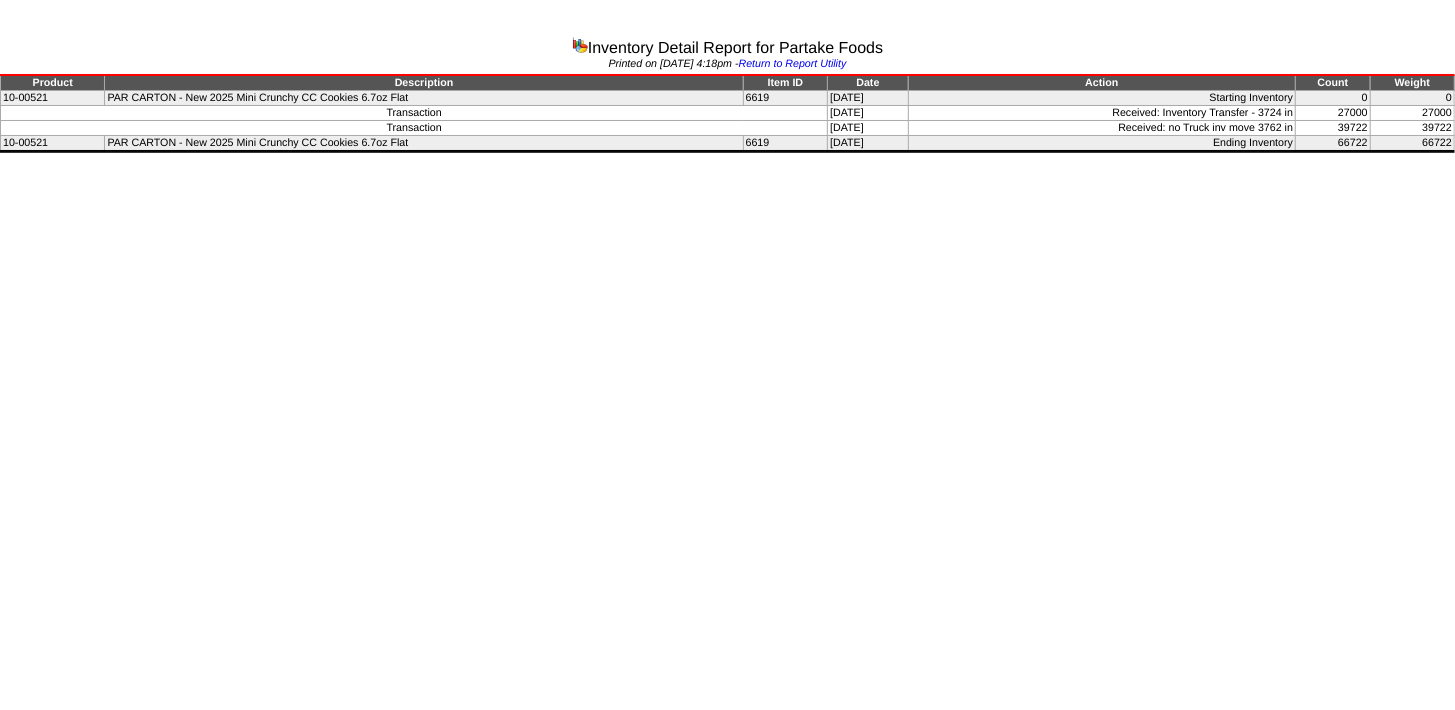 click on "Inventory Detail Report for Partake Foods
Printed on 07/02/2025 at 4:18pm -  Return to Report Utility
Product
Description
Item ID
Date
Action
Count
Weight
10-00521
PAR CARTON - New 2025 Mini Crunchy CC Cookies 6.7oz Flat
6619
04/01/25
Starting Inventory
0" at bounding box center [727, 79] 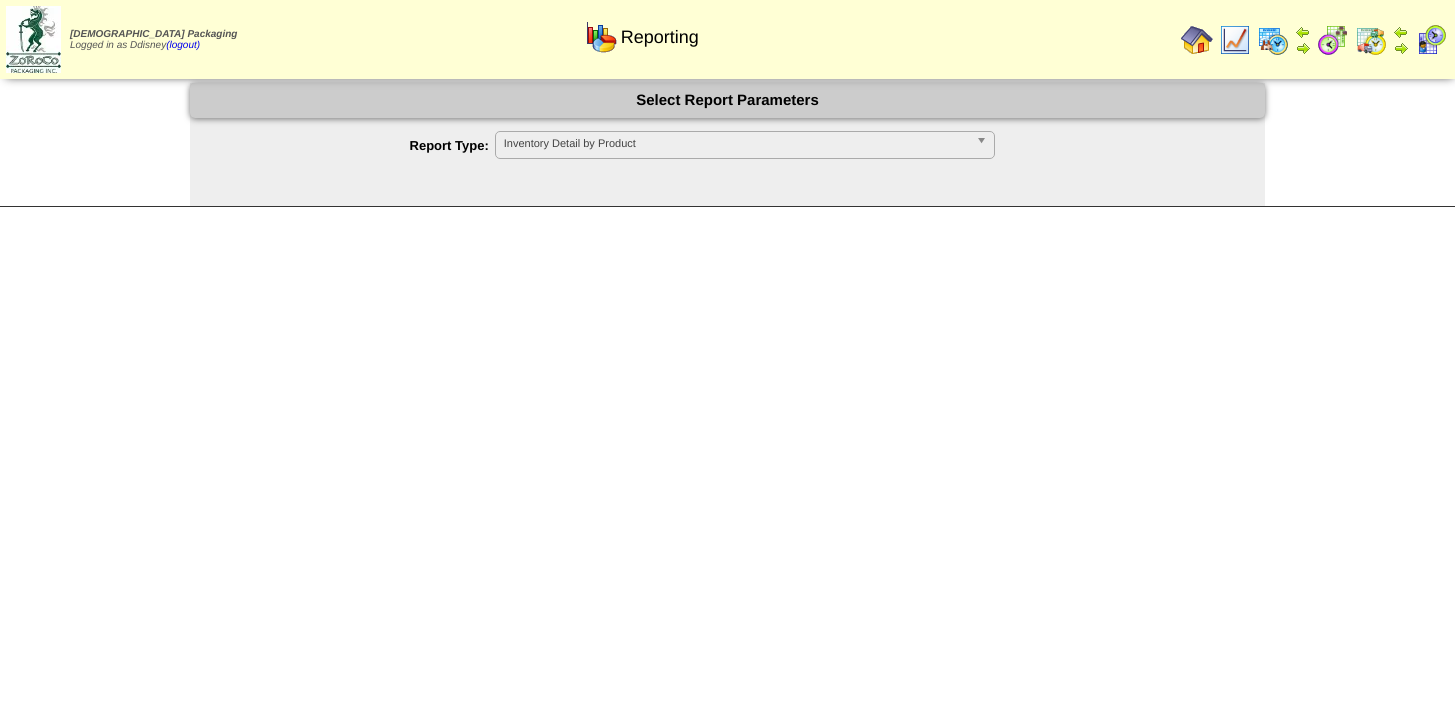scroll, scrollTop: 0, scrollLeft: 0, axis: both 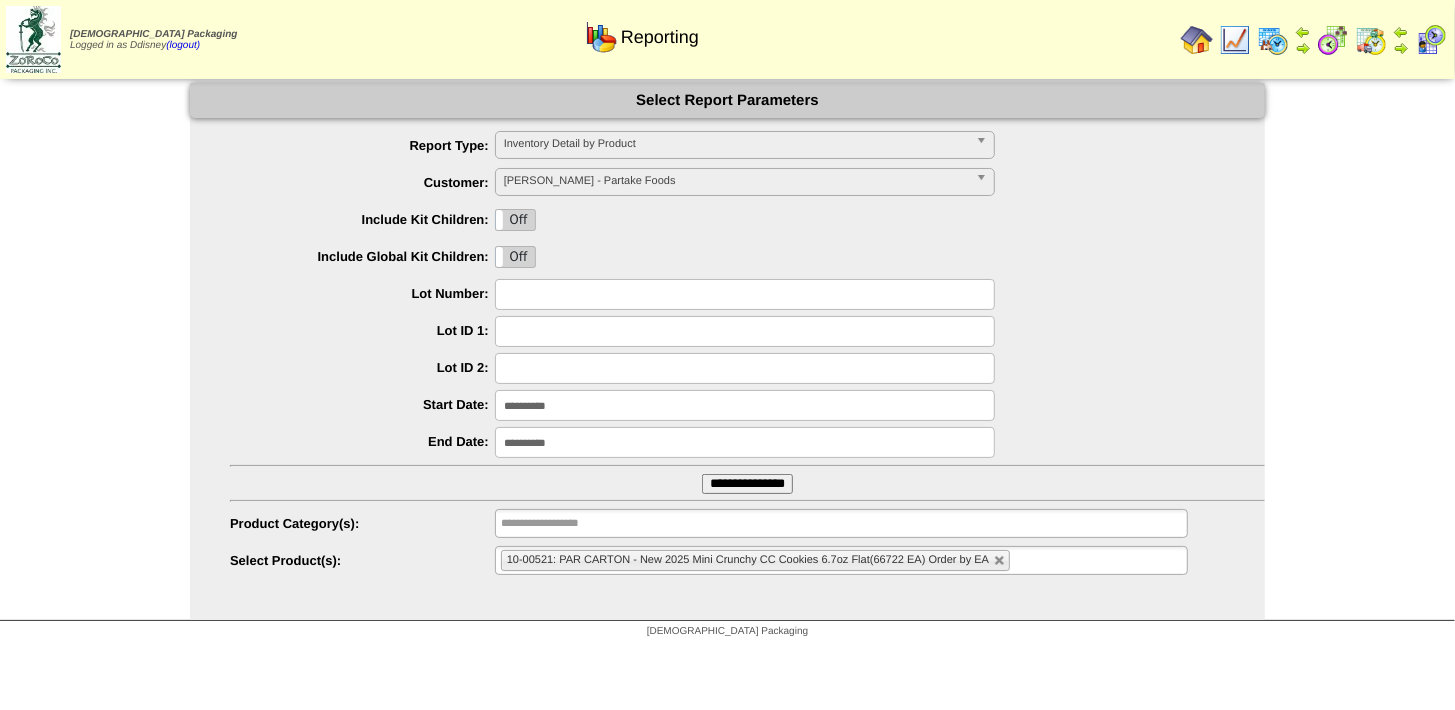 click at bounding box center (1371, 40) 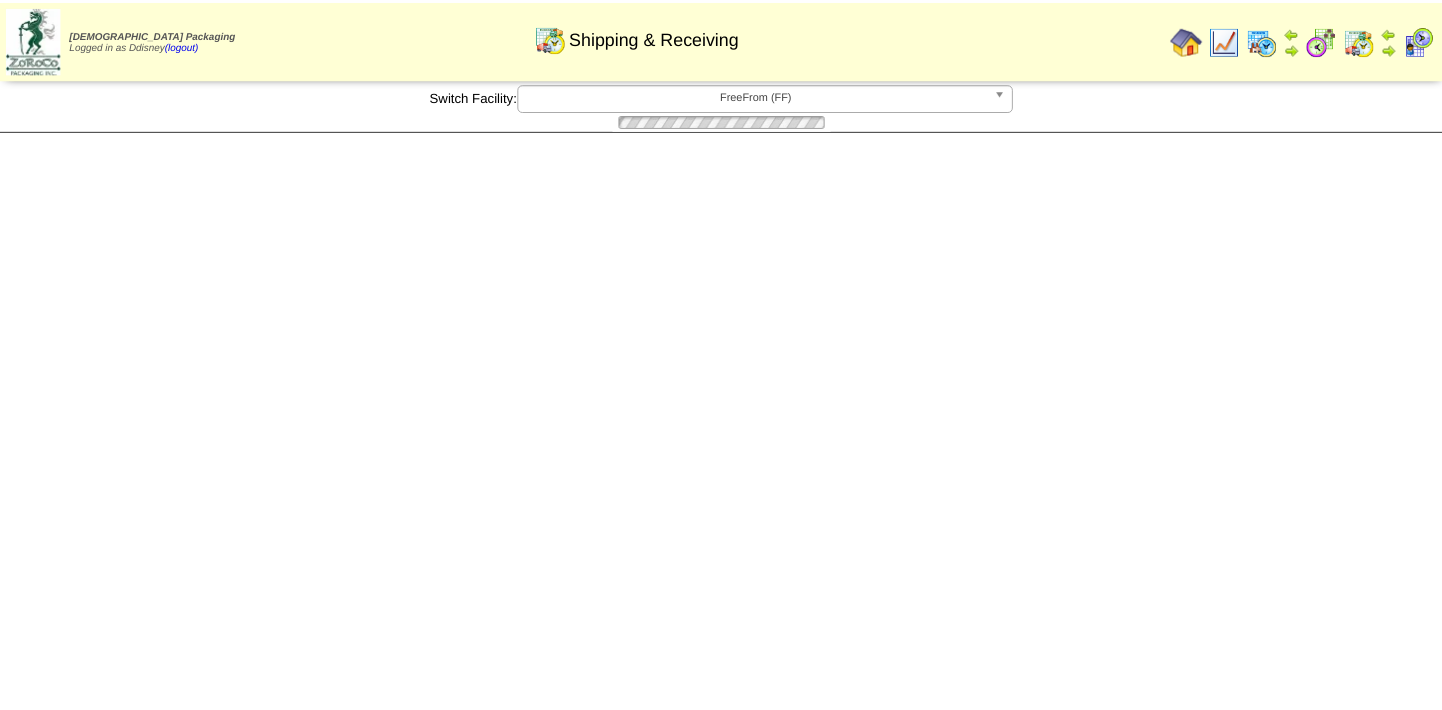 scroll, scrollTop: 0, scrollLeft: 0, axis: both 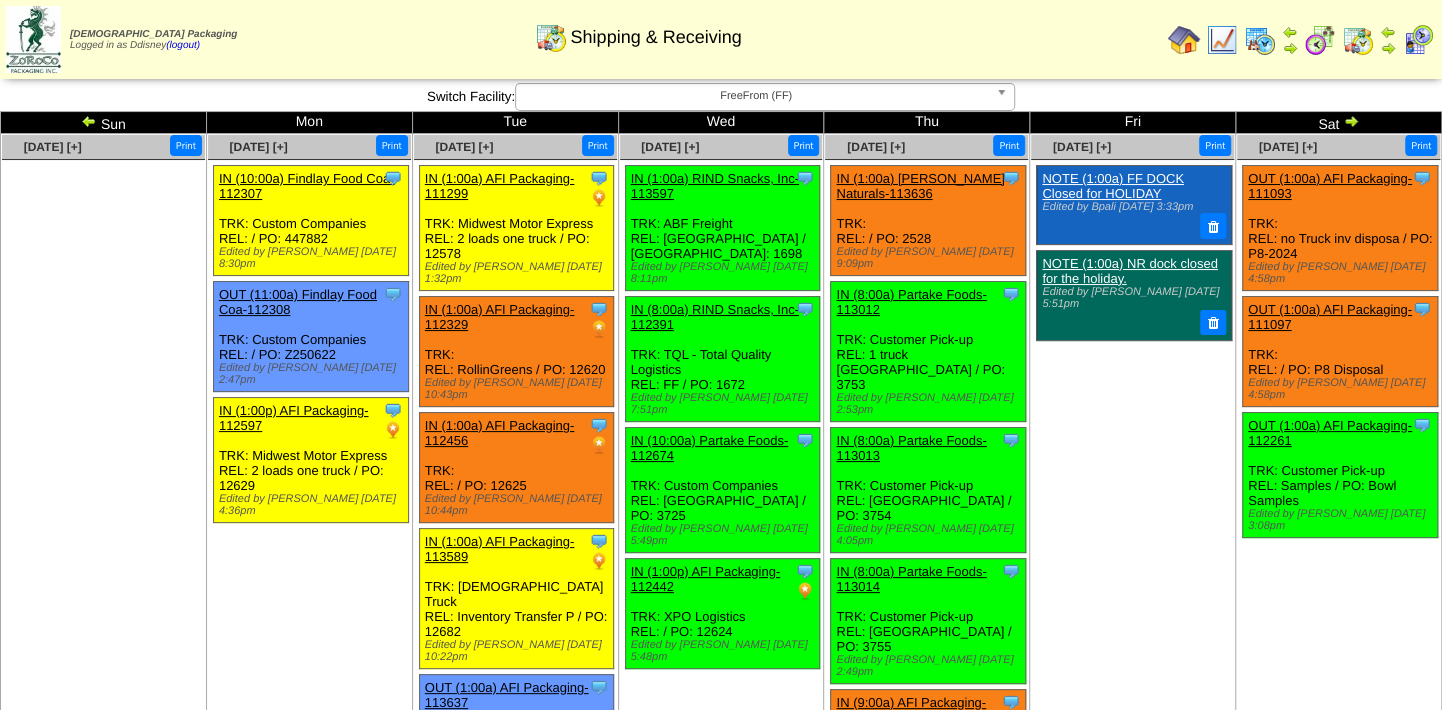click at bounding box center [89, 121] 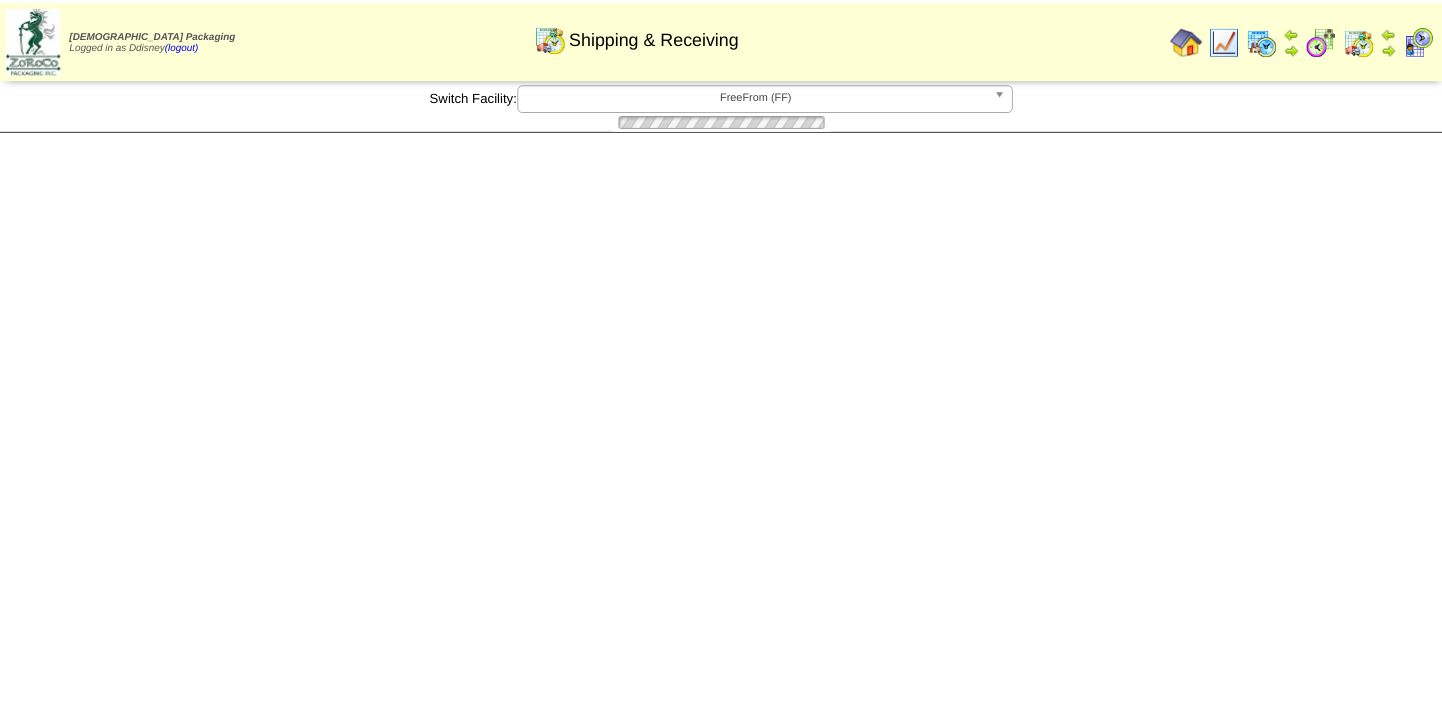 scroll, scrollTop: 0, scrollLeft: 0, axis: both 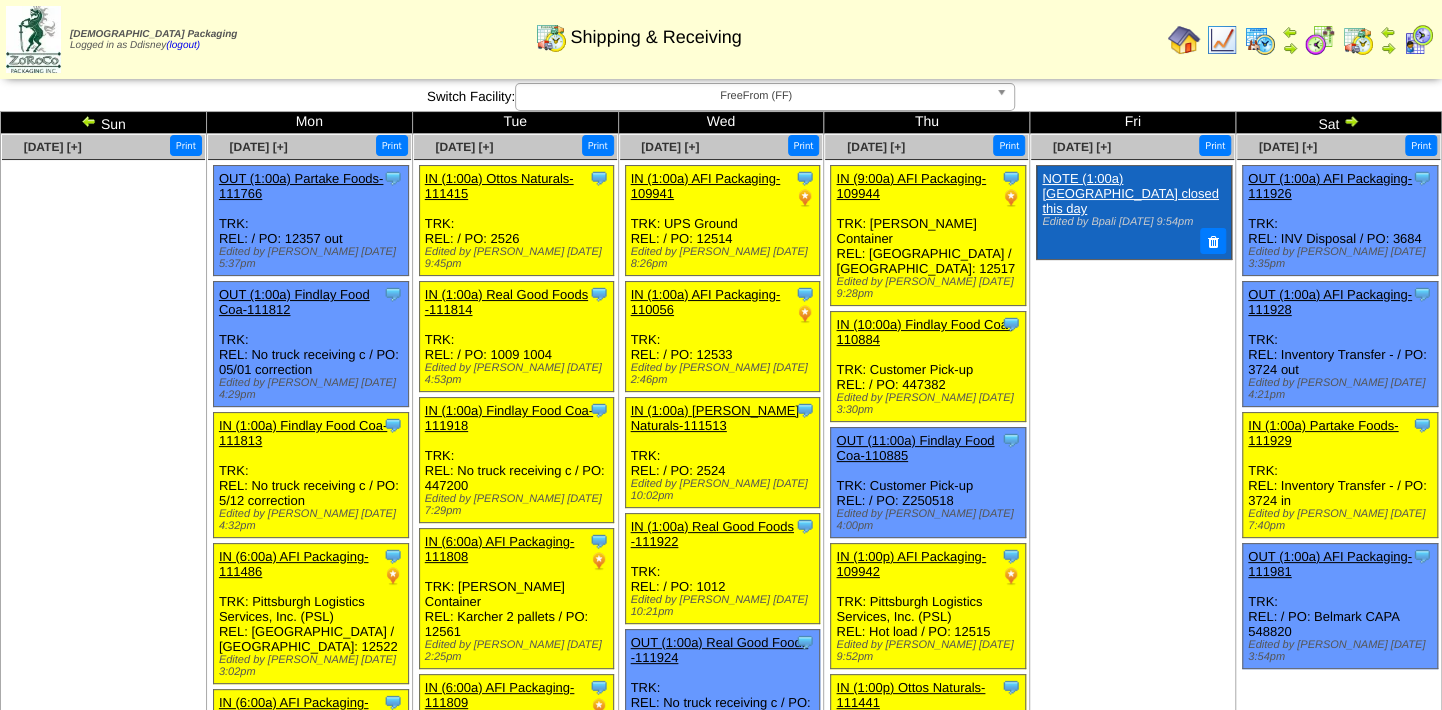 click on "Clone Item
IN
(10:00a)
Findlay Food Coa-110884
Findlay Food Coatings Limited
ScheduleID: 110884
12050 LBS:
4N4302
* 12050
Received
(Natural 4302 Non-GMO)" at bounding box center [928, 367] 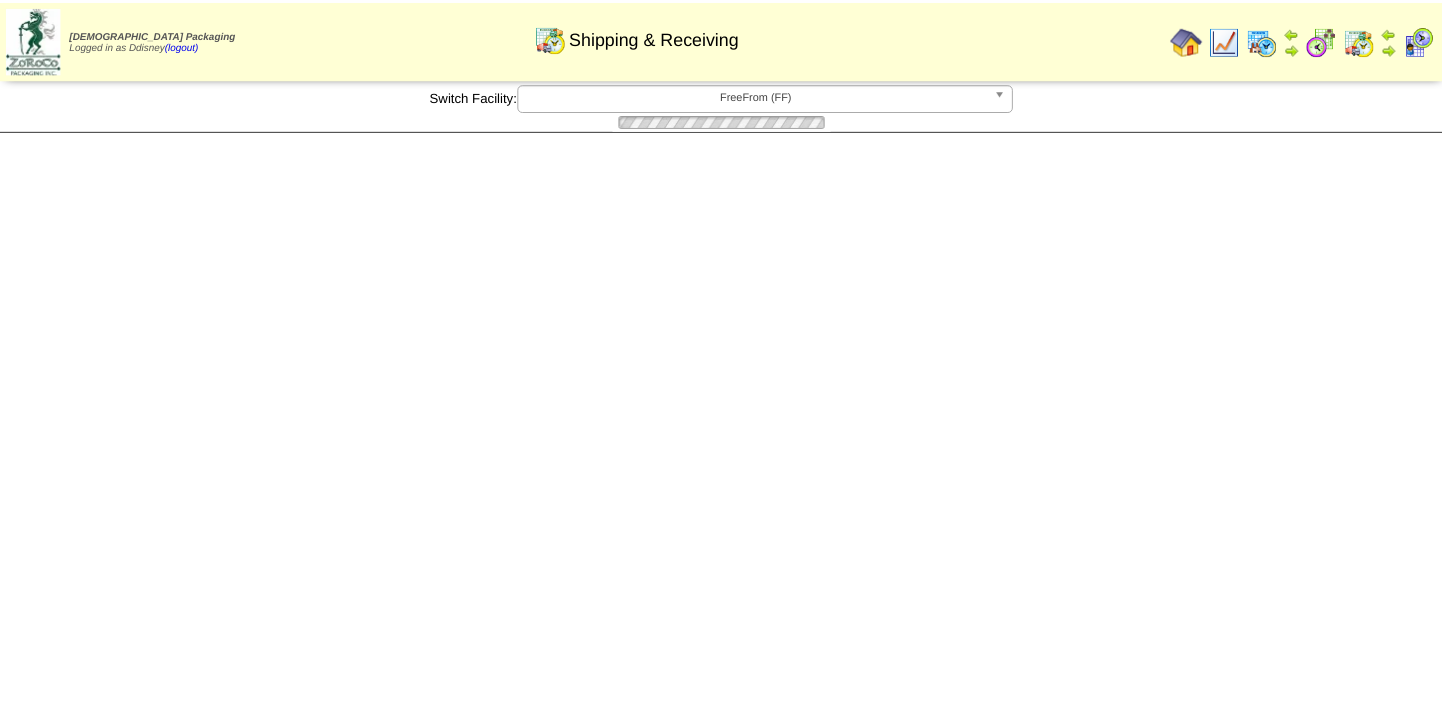 scroll, scrollTop: 0, scrollLeft: 0, axis: both 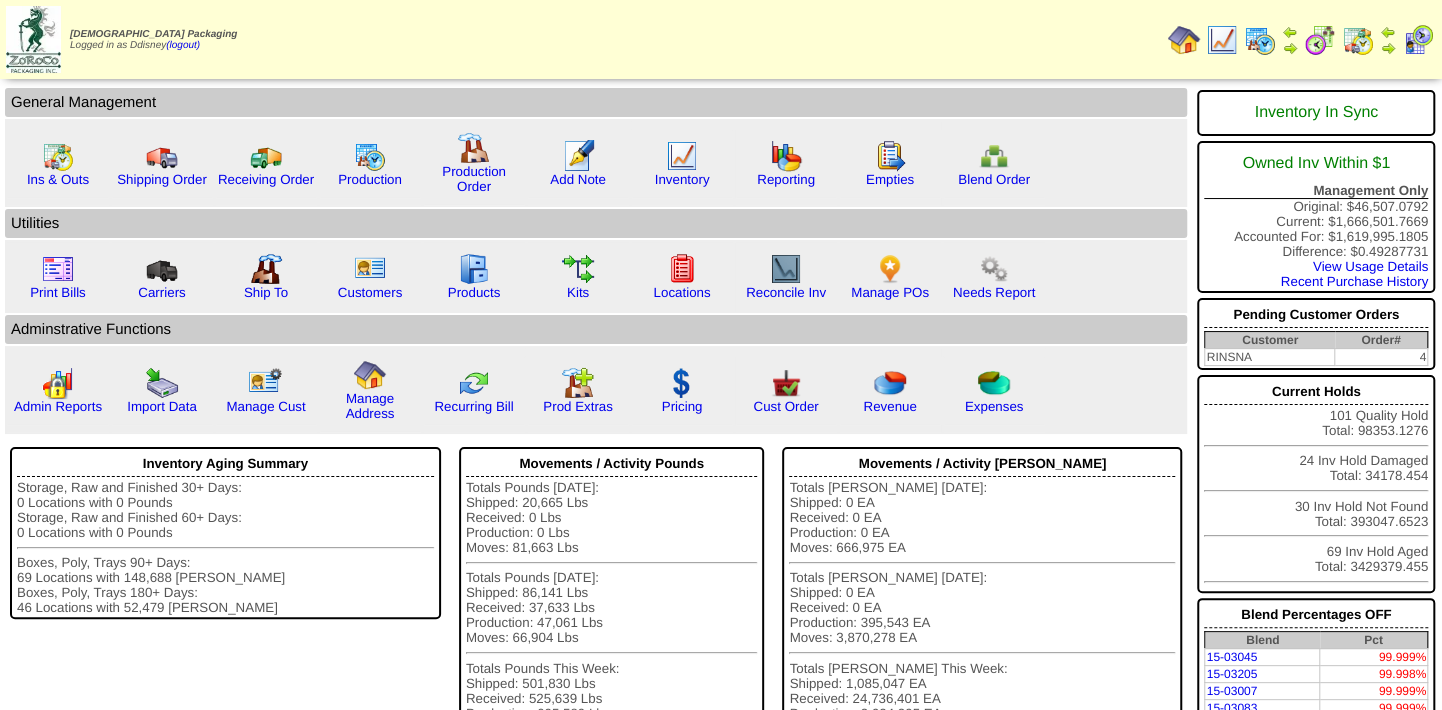 click at bounding box center (1222, 40) 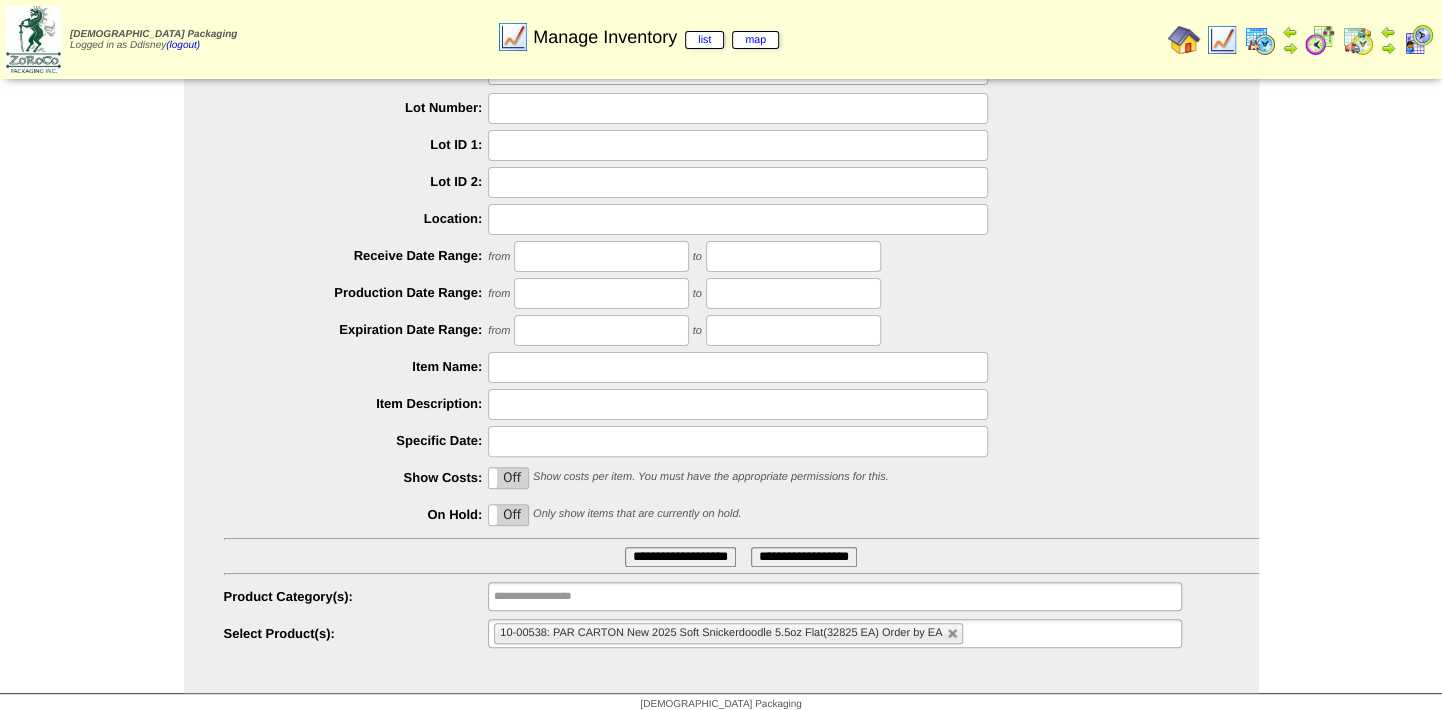 scroll, scrollTop: 123, scrollLeft: 0, axis: vertical 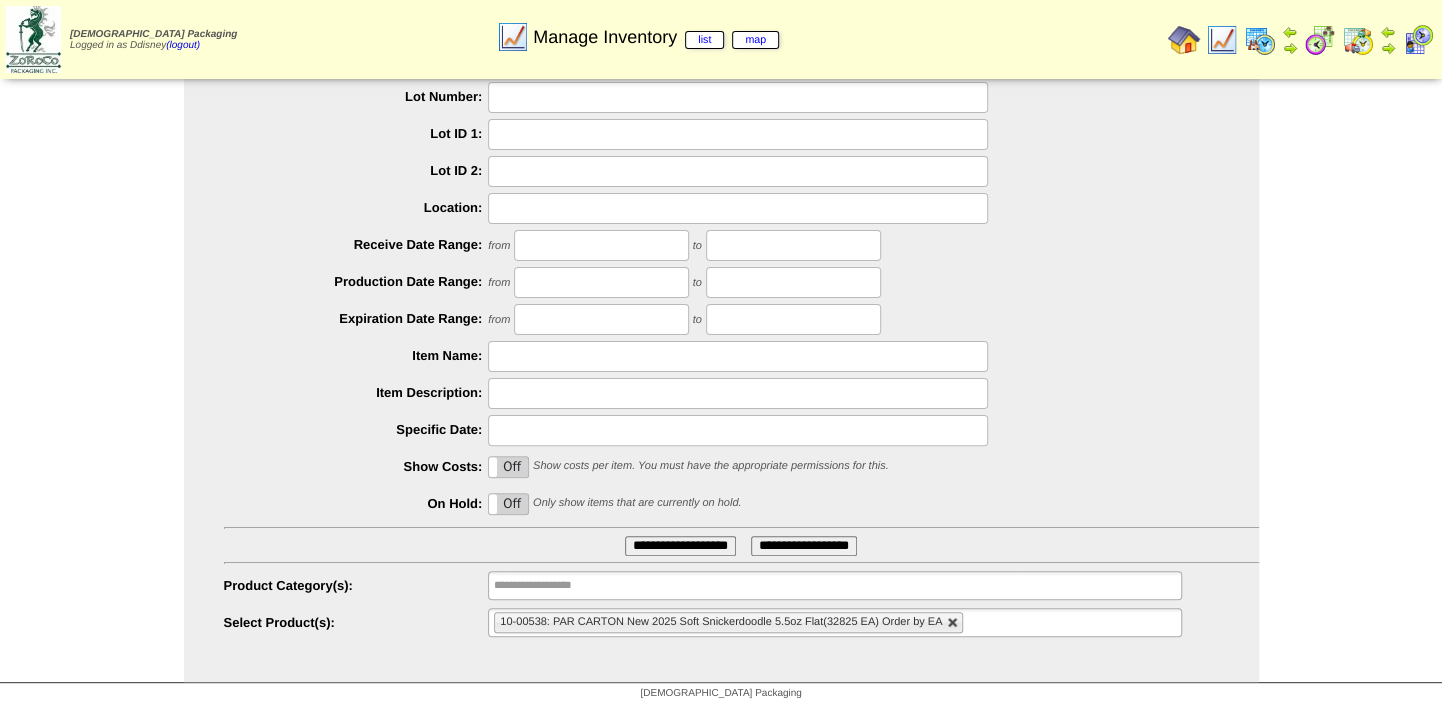 click at bounding box center (953, 623) 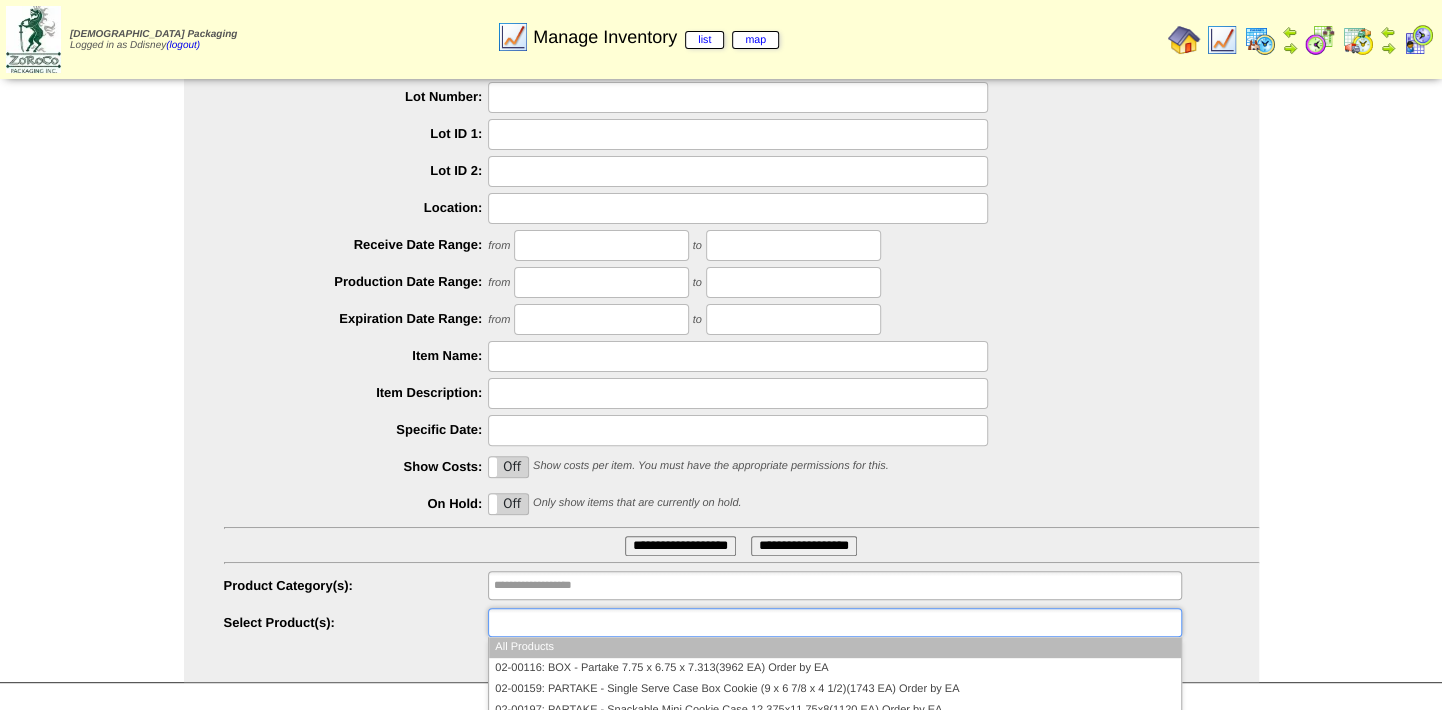 click at bounding box center [834, 622] 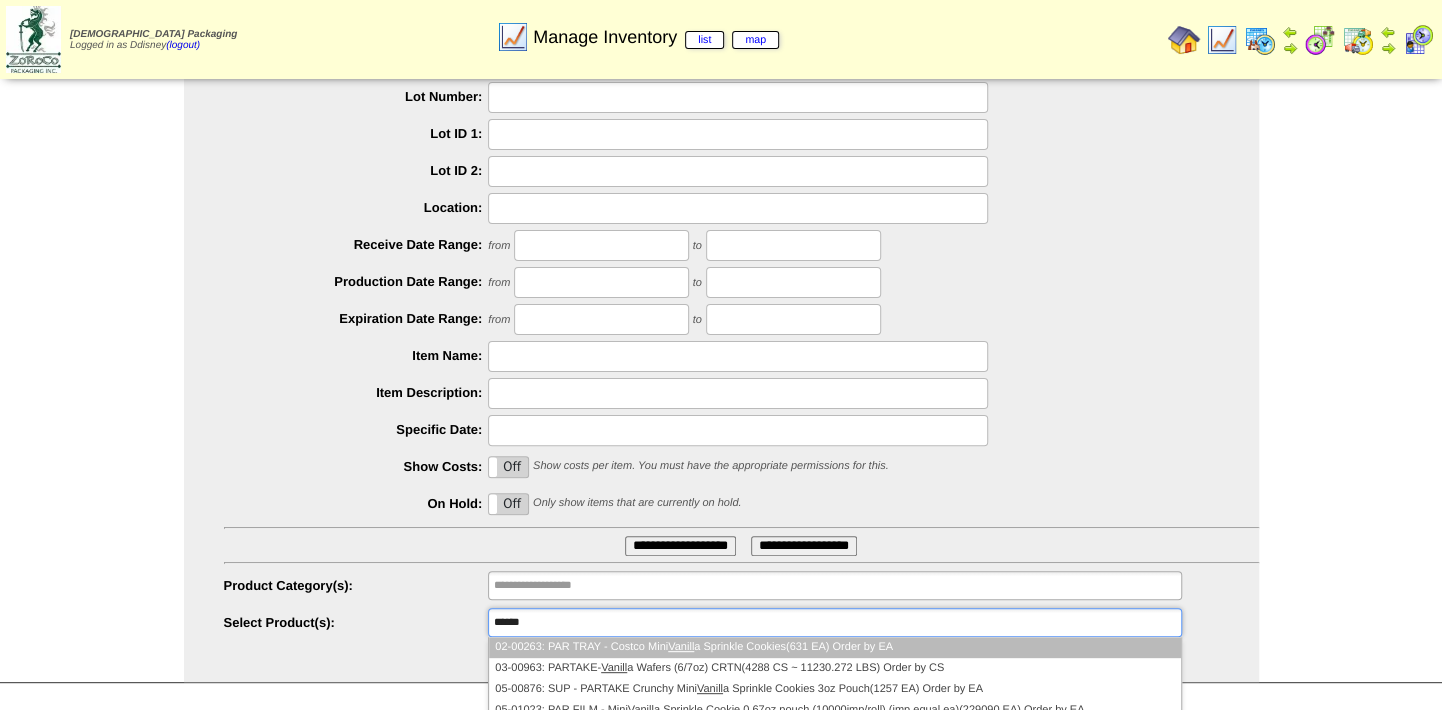 scroll, scrollTop: 214, scrollLeft: 0, axis: vertical 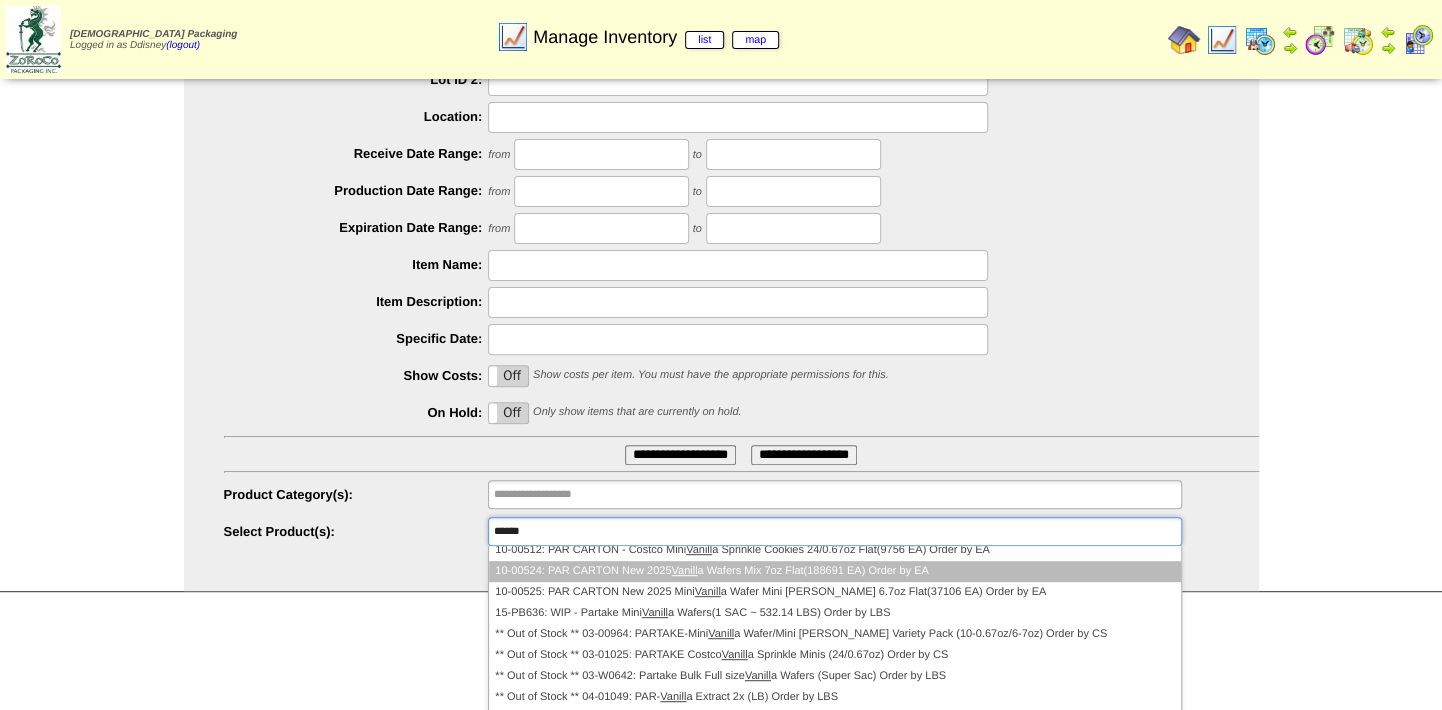 type on "******" 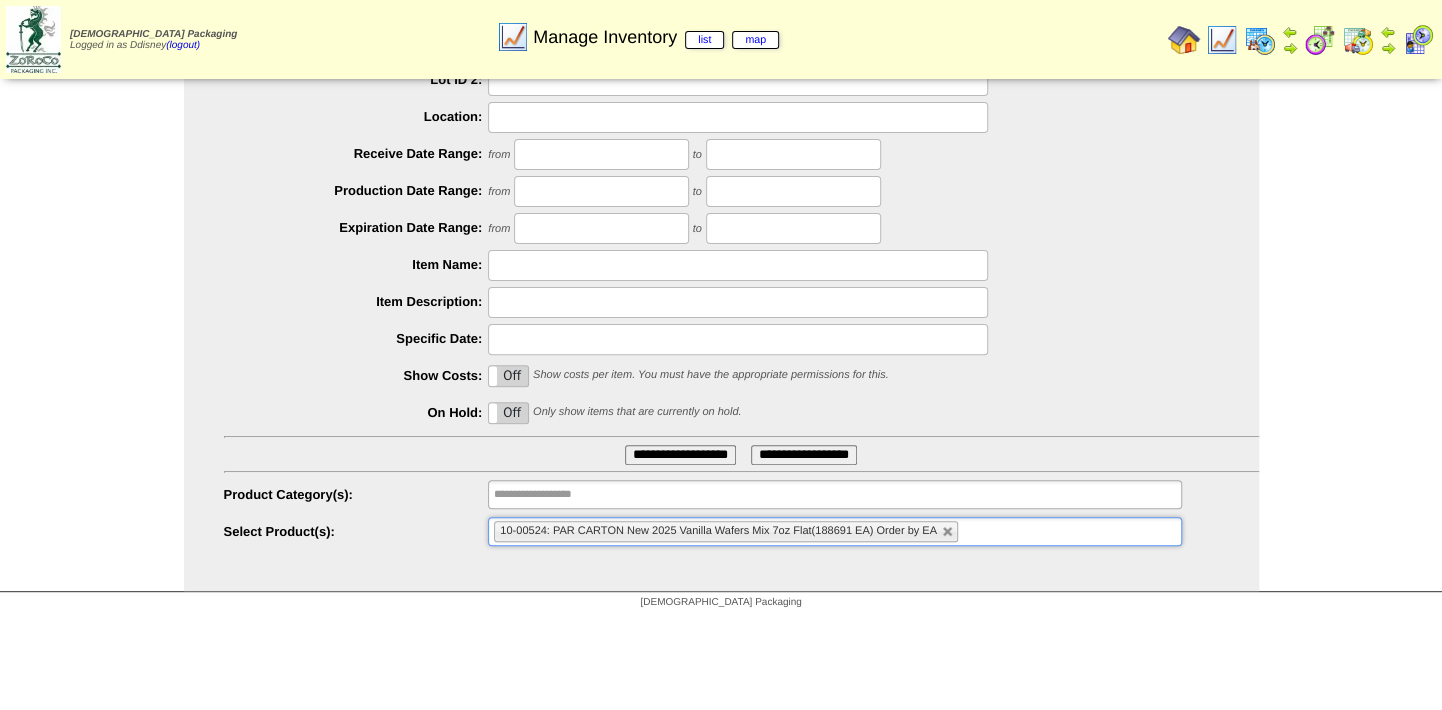 click on "**********" at bounding box center [680, 455] 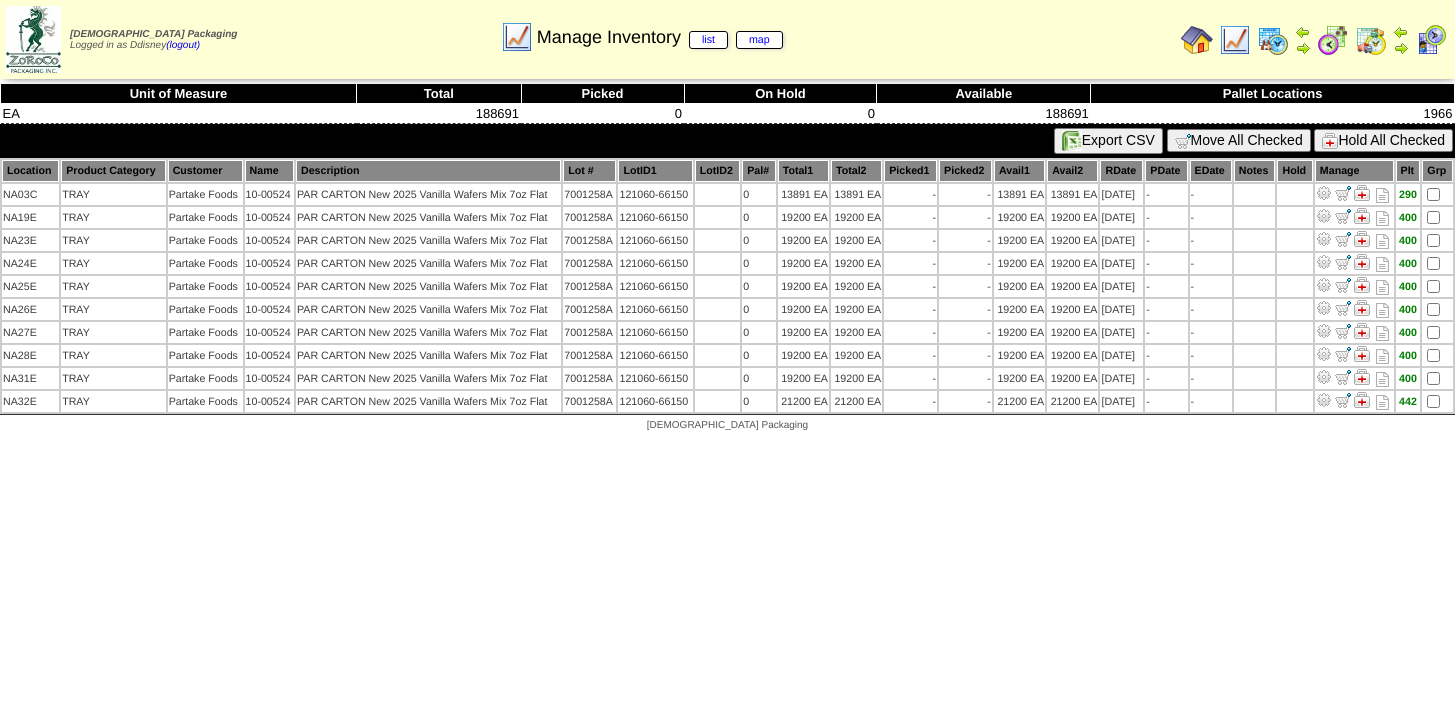 scroll, scrollTop: 0, scrollLeft: 0, axis: both 